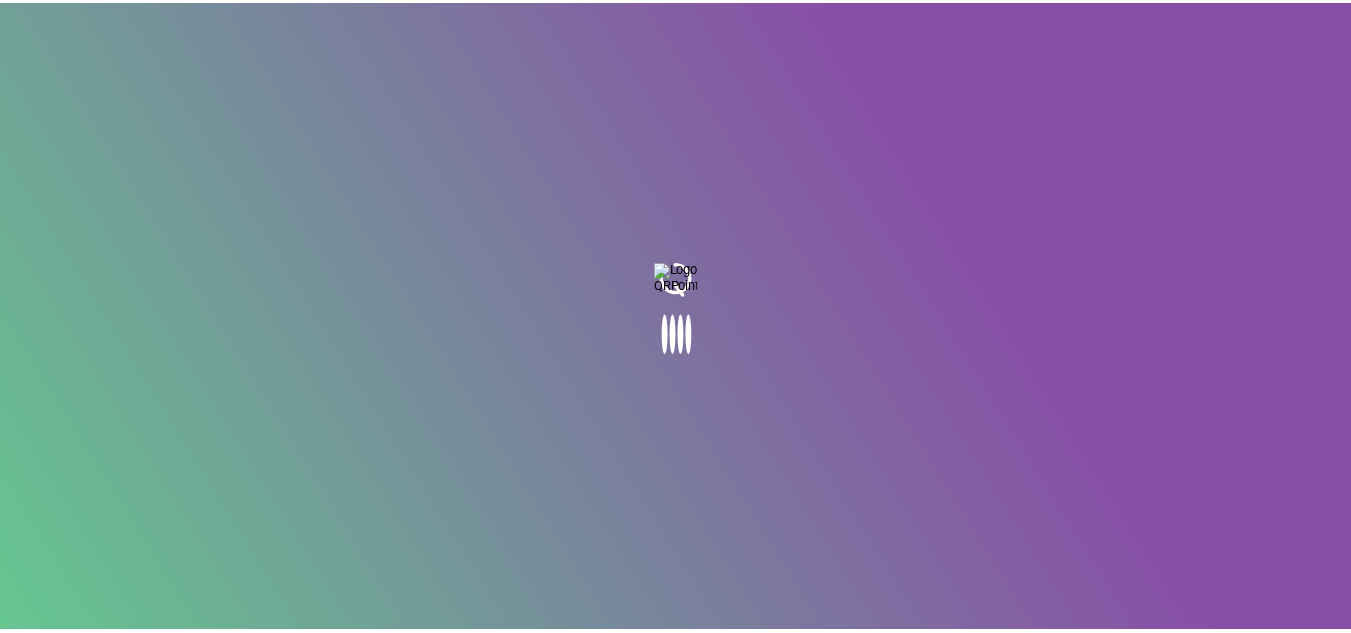 scroll, scrollTop: 0, scrollLeft: 0, axis: both 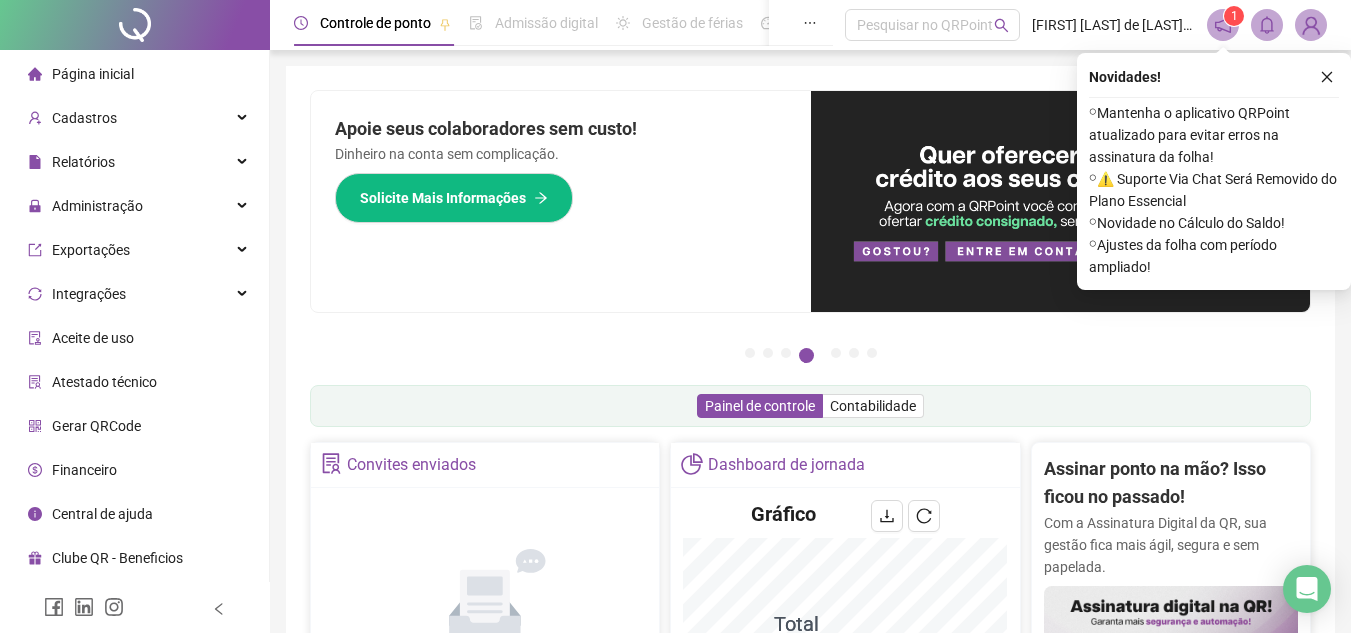 click on "Página inicial" at bounding box center [81, 74] 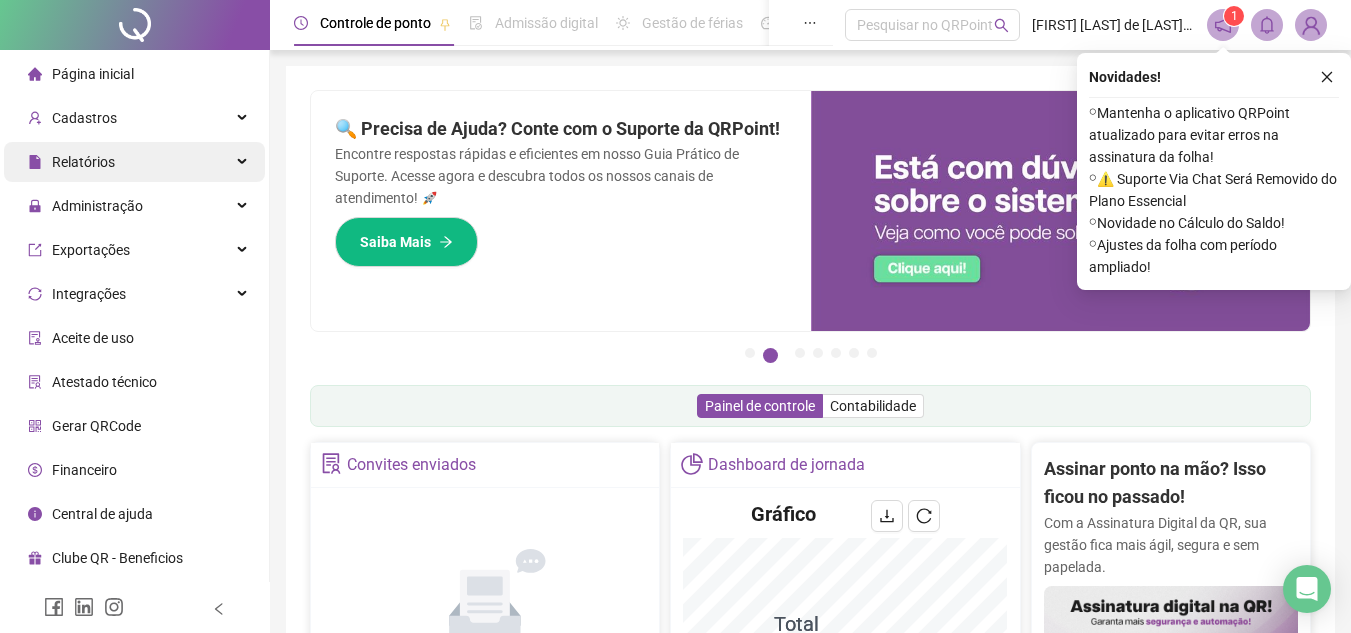 click on "Relatórios" at bounding box center [134, 162] 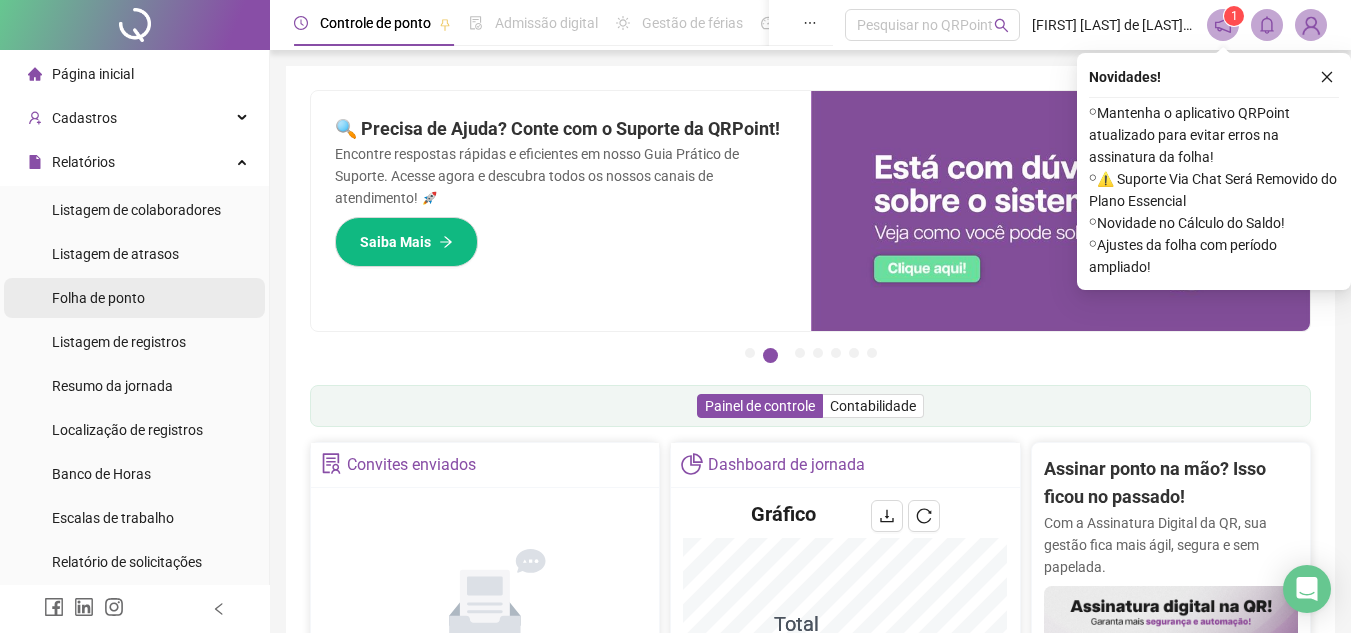 click on "Folha de ponto" at bounding box center [134, 298] 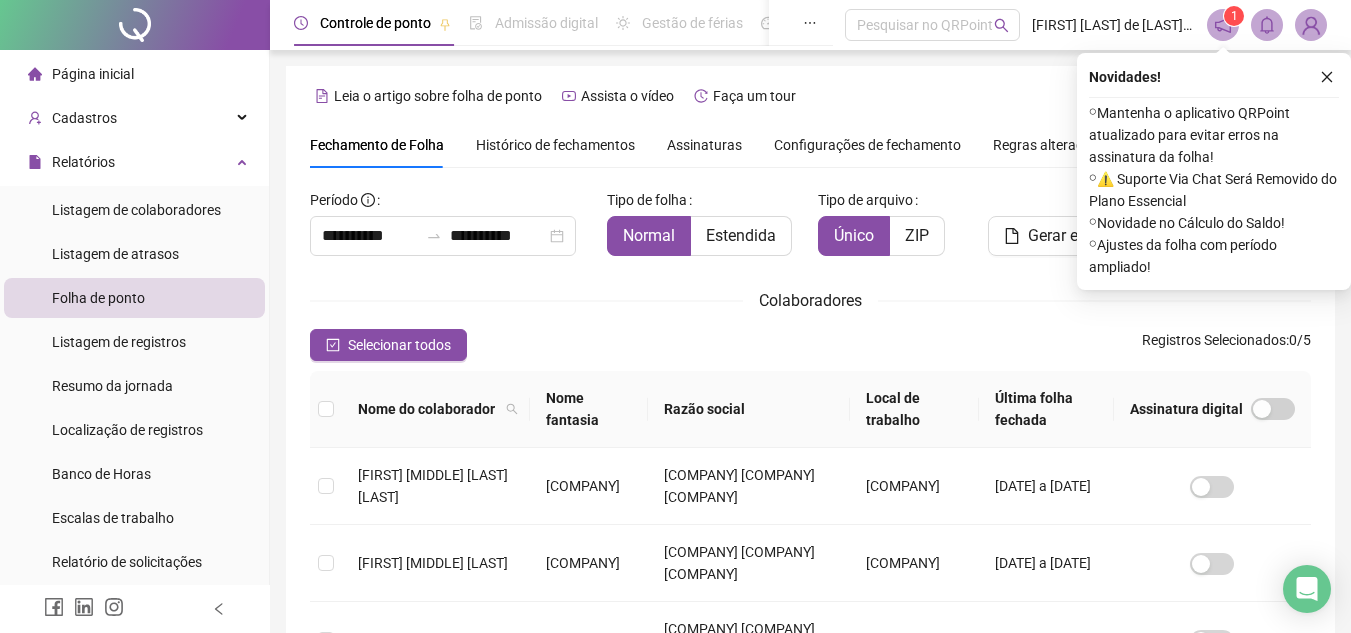 scroll, scrollTop: 93, scrollLeft: 0, axis: vertical 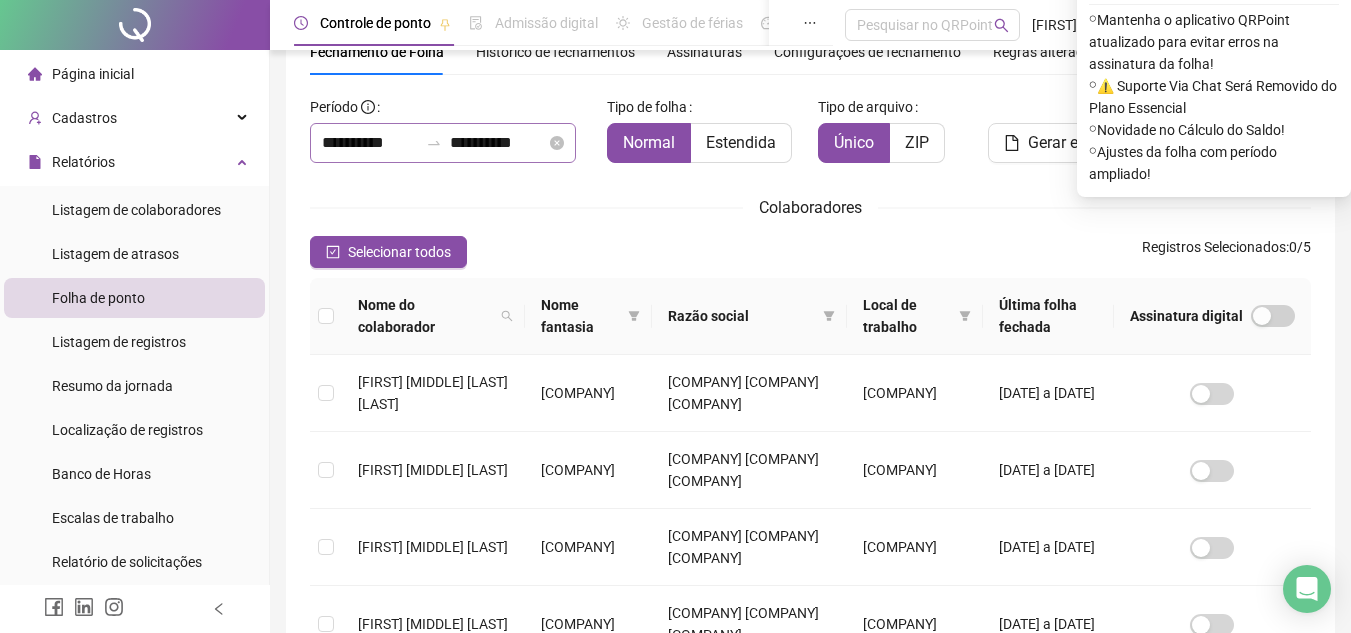 click on "**********" at bounding box center [443, 143] 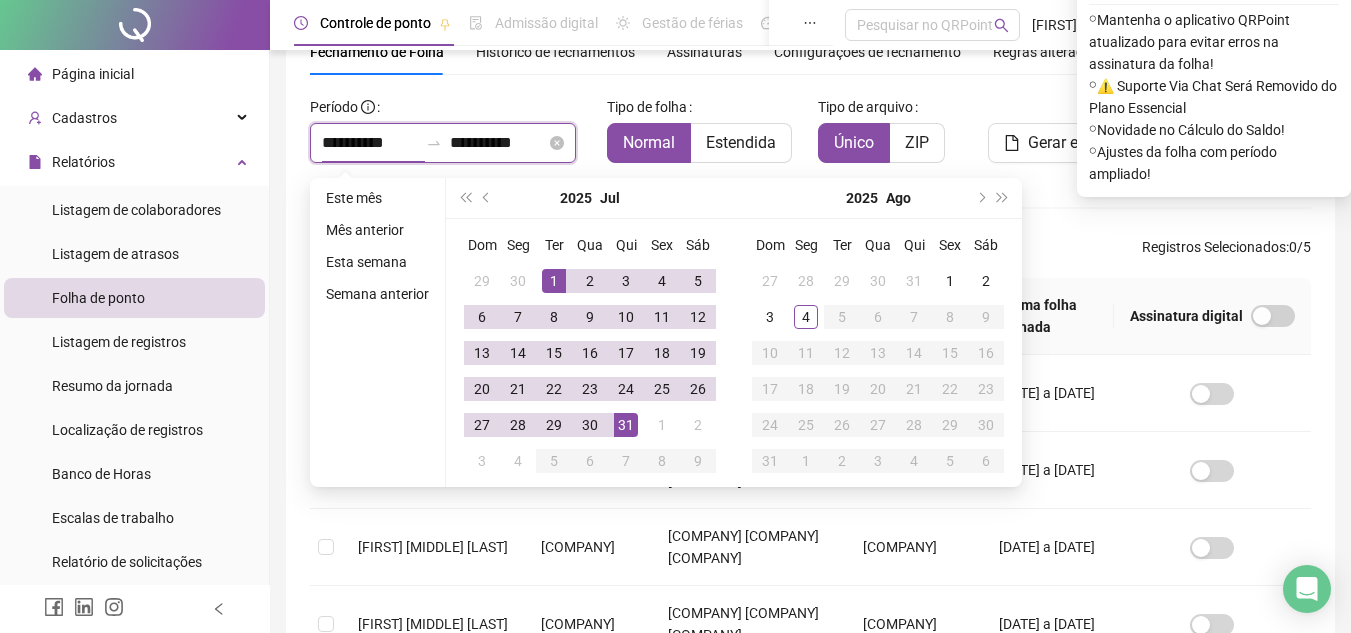 click on "**********" at bounding box center (370, 143) 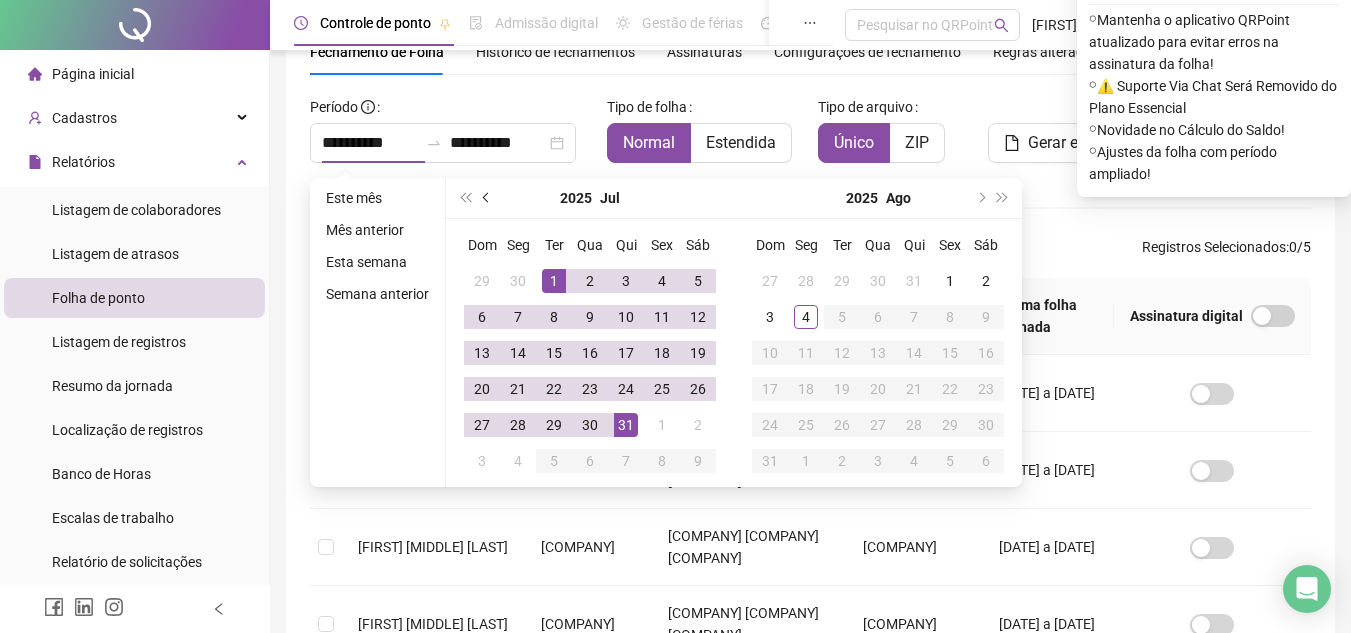 click at bounding box center [488, 198] 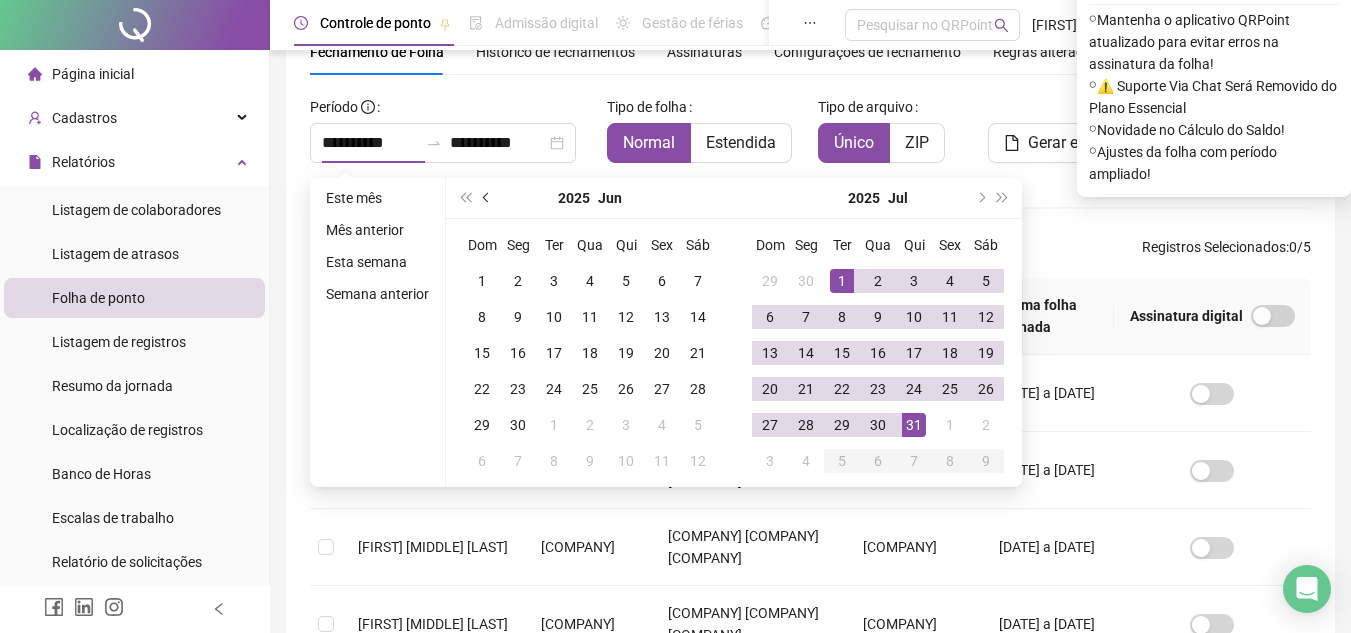 click at bounding box center (488, 198) 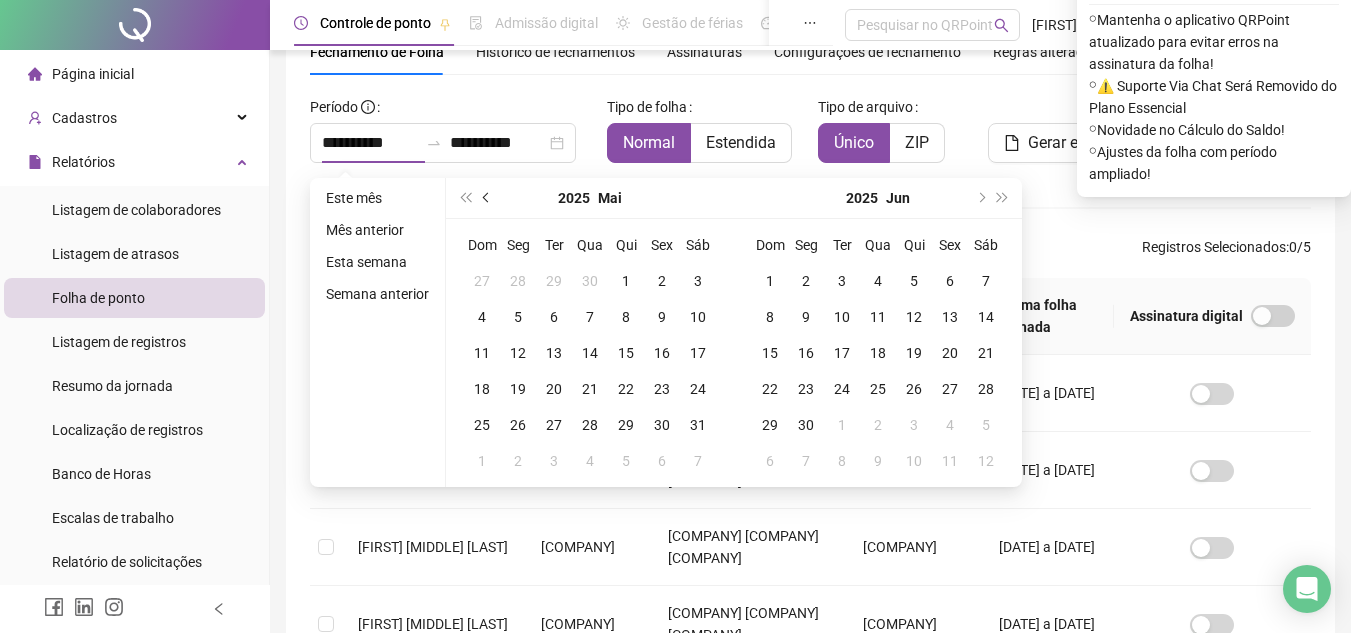 click at bounding box center [487, 198] 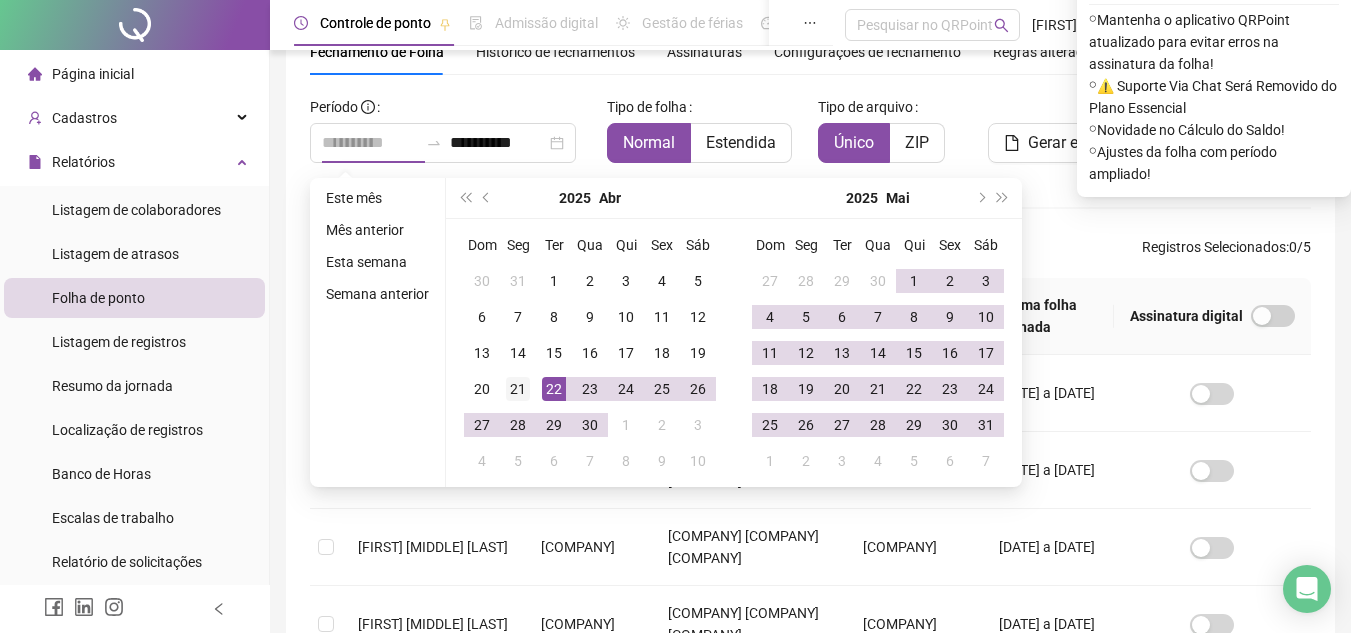 type on "**********" 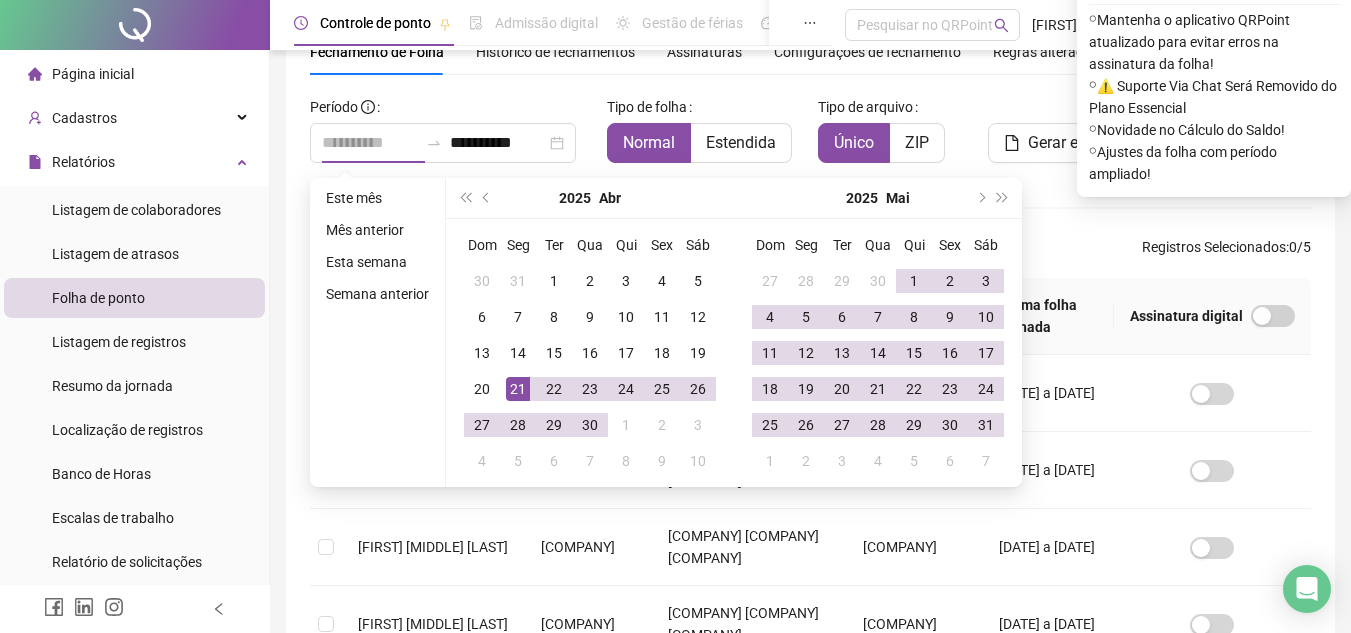 click on "21" at bounding box center (518, 389) 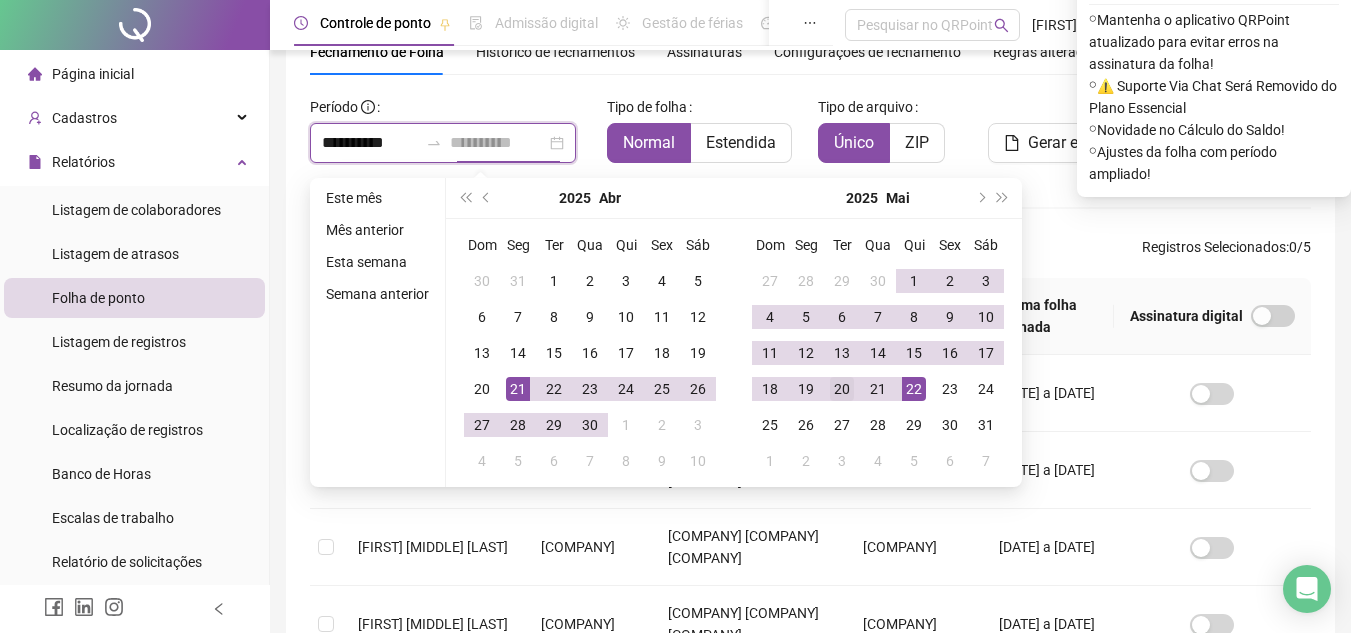 type on "**********" 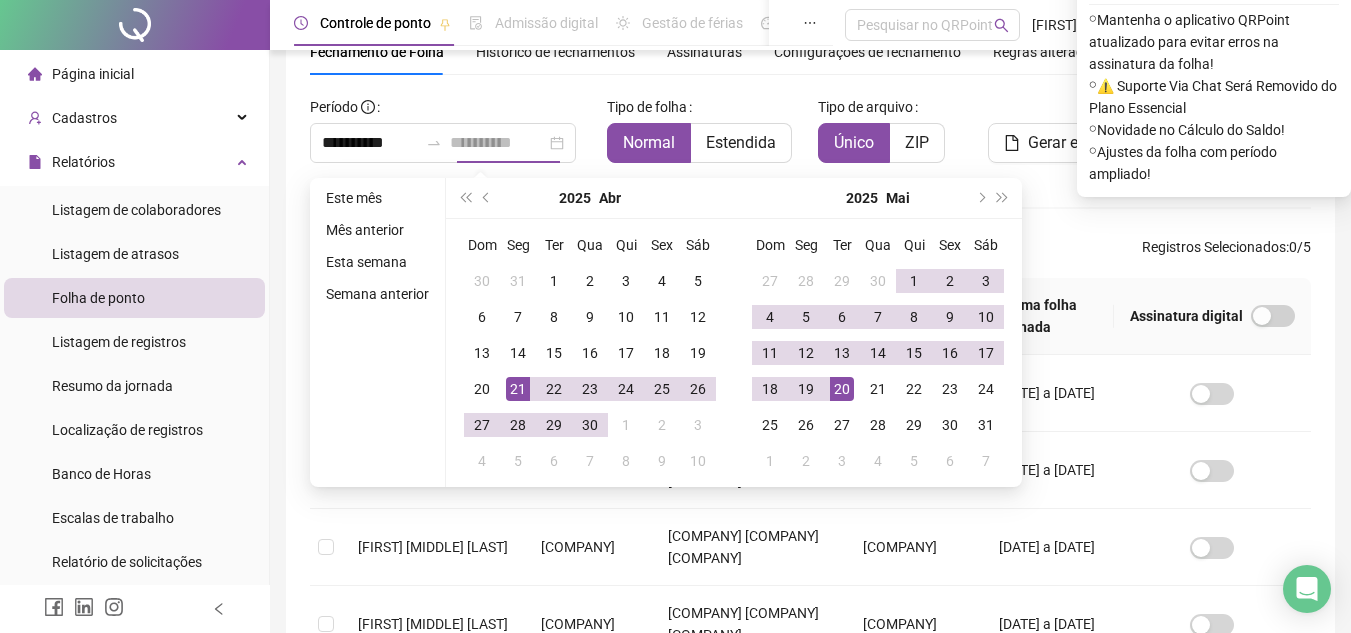 drag, startPoint x: 847, startPoint y: 389, endPoint x: 838, endPoint y: 381, distance: 12.0415945 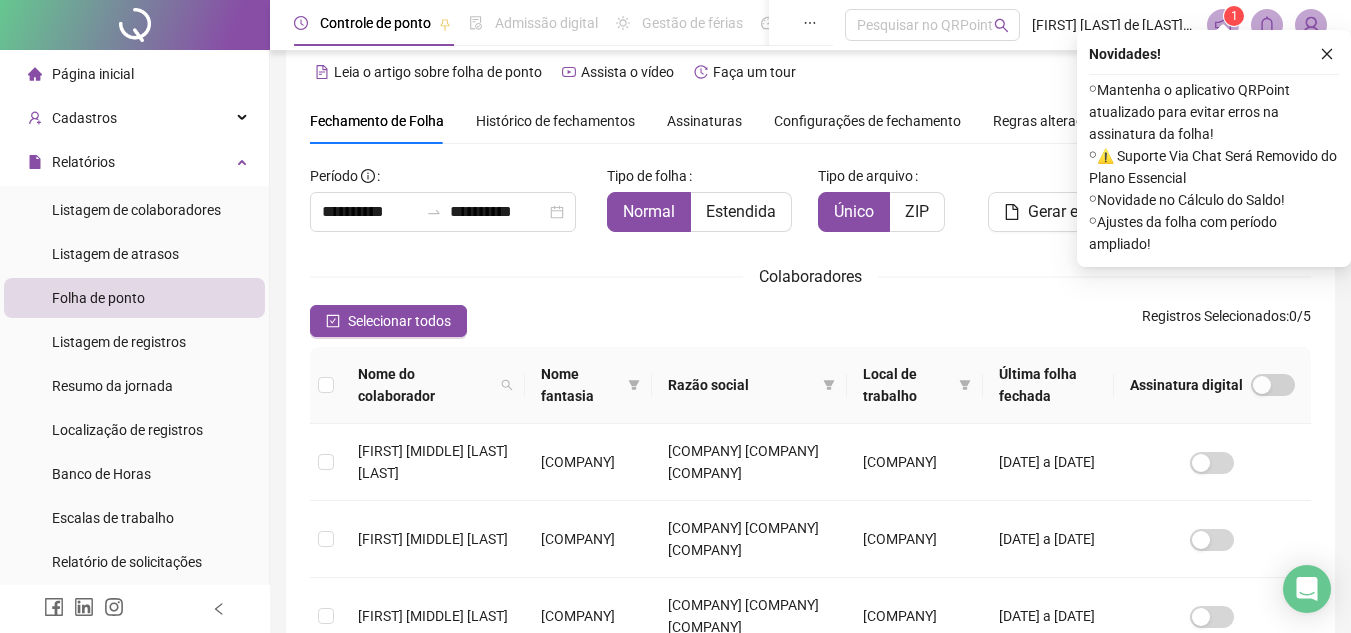 scroll, scrollTop: 0, scrollLeft: 0, axis: both 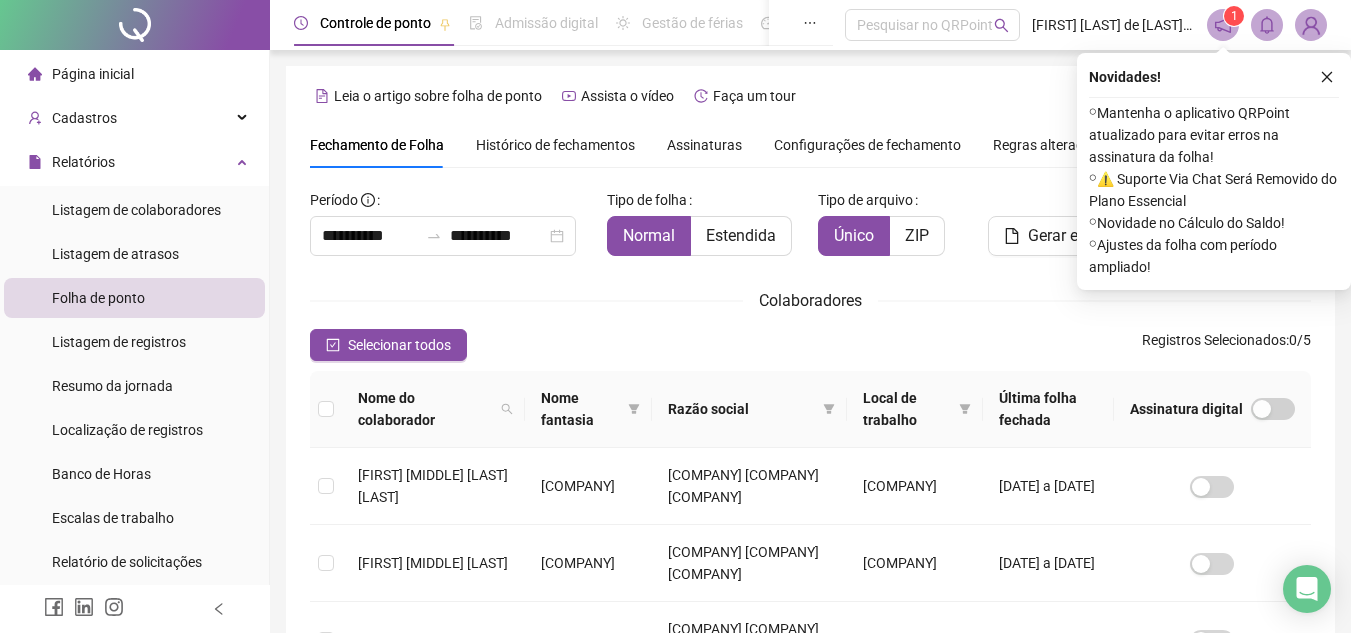click on "**********" at bounding box center (810, 540) 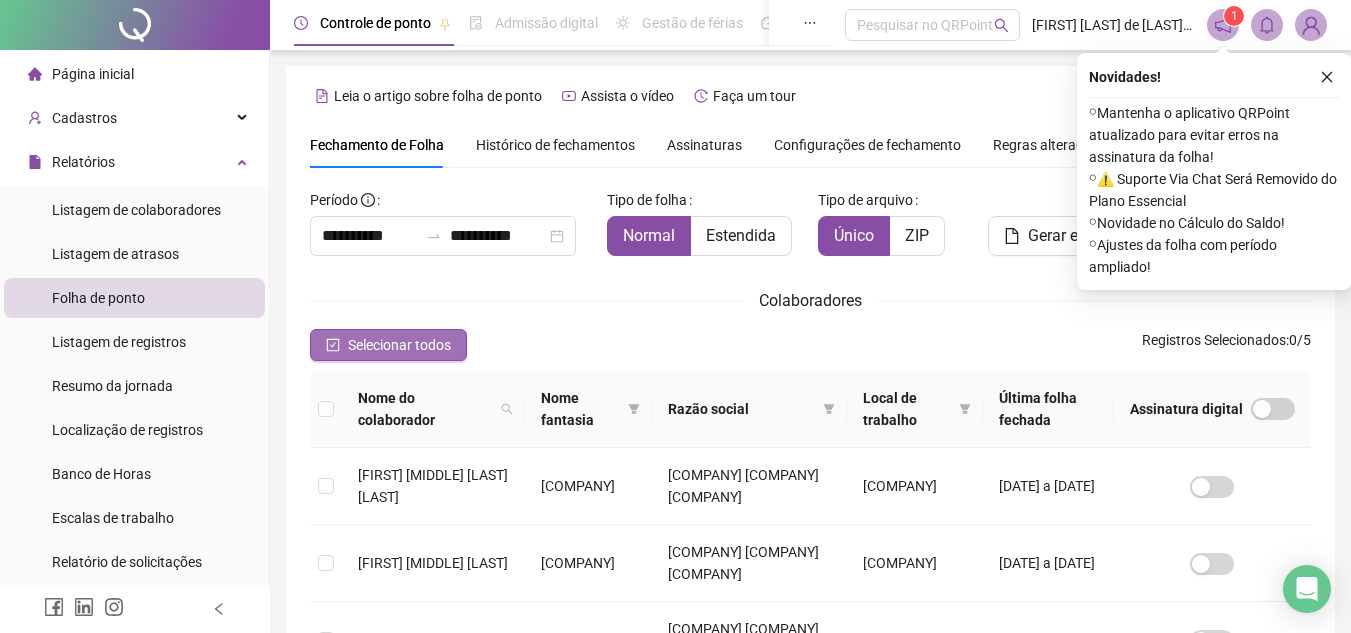 click on "Selecionar todos" at bounding box center (399, 345) 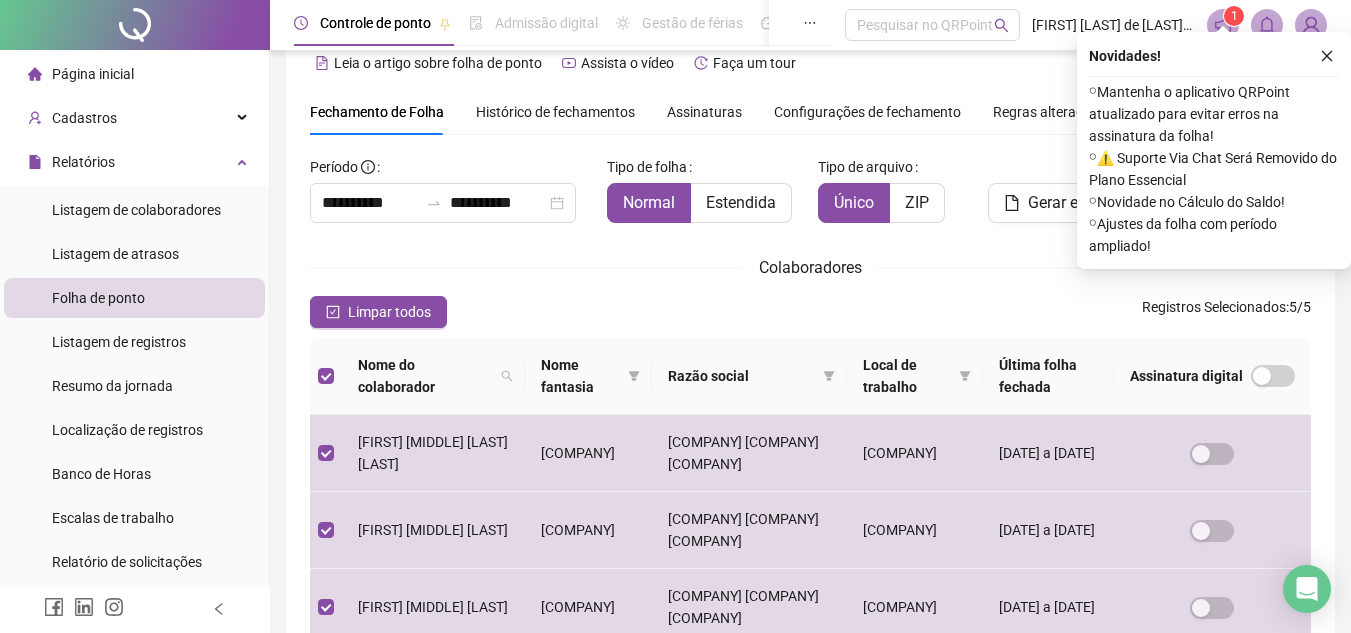 scroll, scrollTop: 0, scrollLeft: 0, axis: both 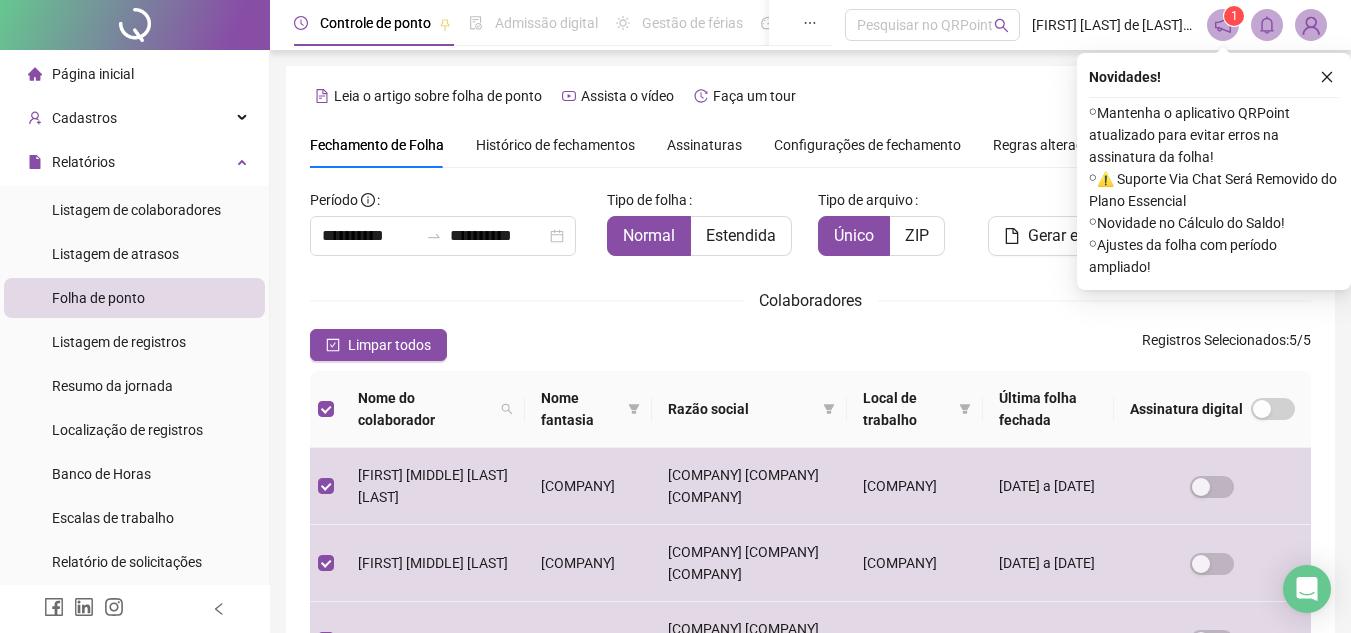 click at bounding box center [1327, 77] 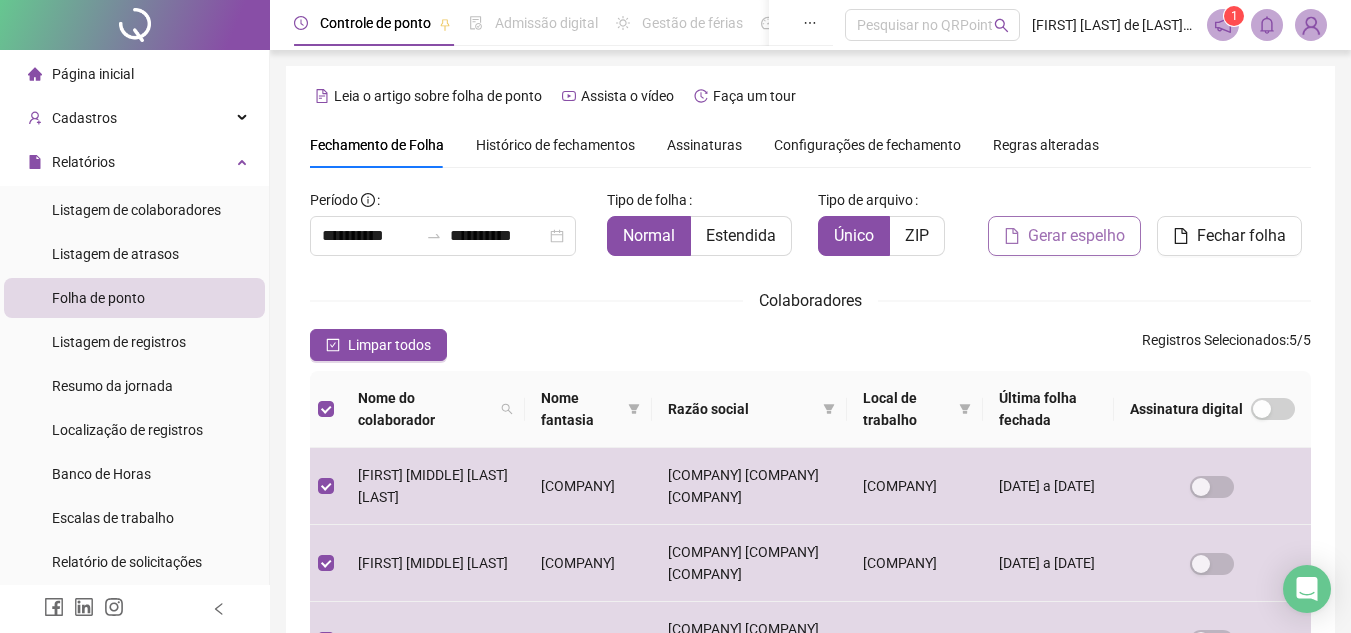 click on "Gerar espelho" at bounding box center (1076, 236) 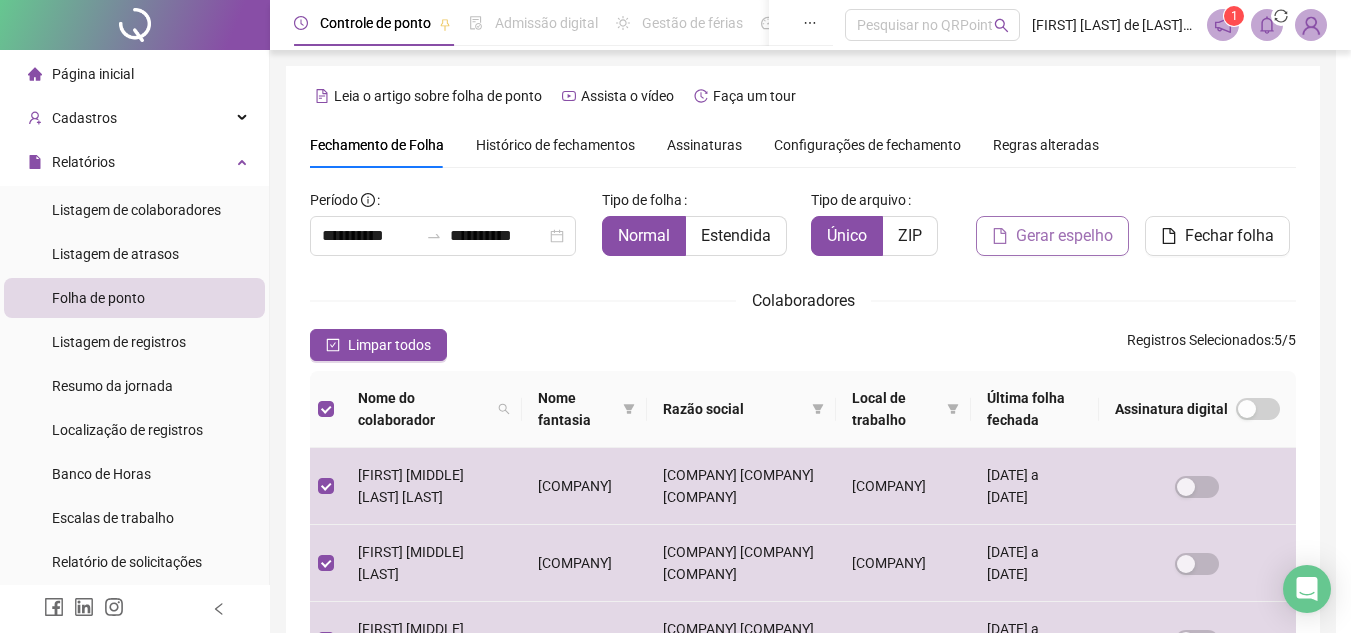 scroll, scrollTop: 93, scrollLeft: 0, axis: vertical 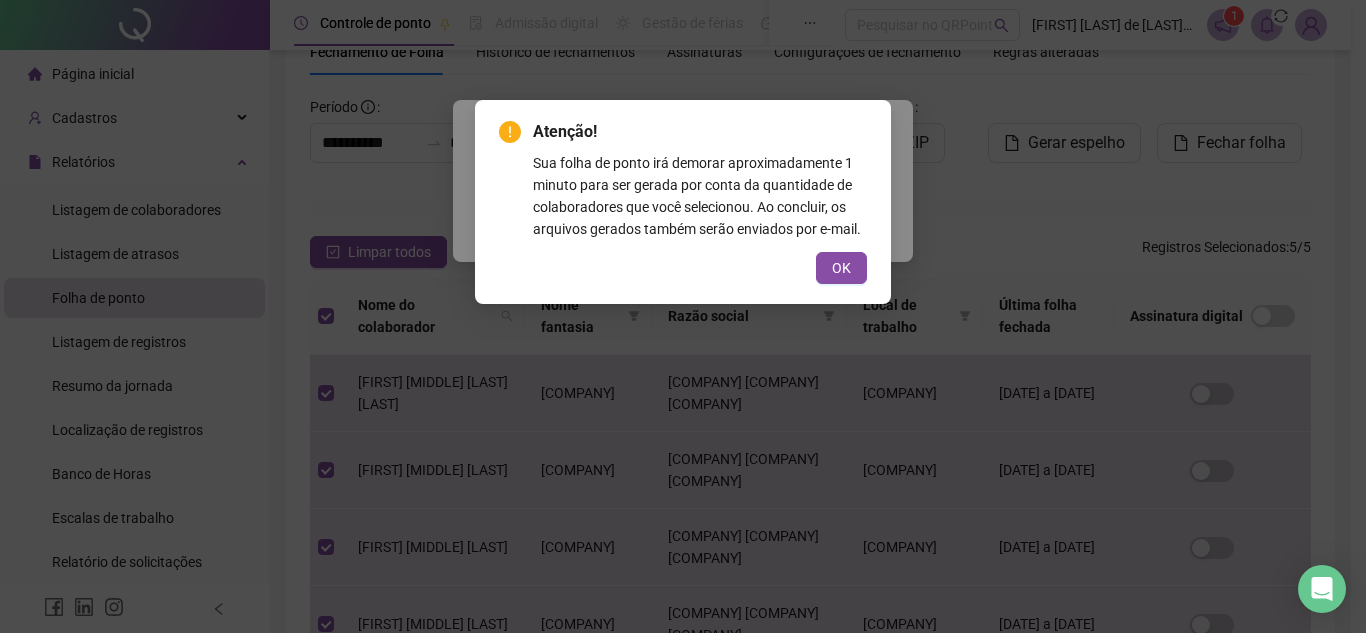 click on "Atenção! Sua folha de ponto irá demorar aproximadamente 1 minuto para ser gerada por conta da quantidade de colaboradores que você selecionou. Ao concluir, os arquivos gerados também serão enviados por e-mail. OK" at bounding box center (683, 202) 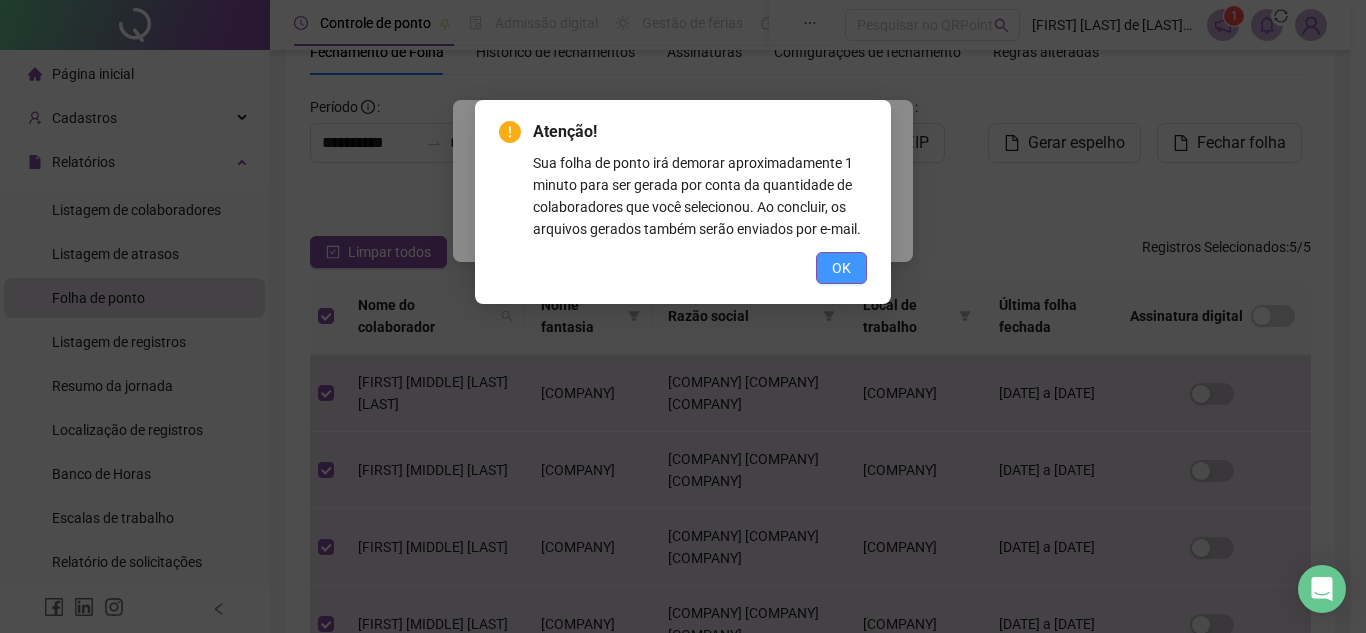 click on "OK" at bounding box center [683, 268] 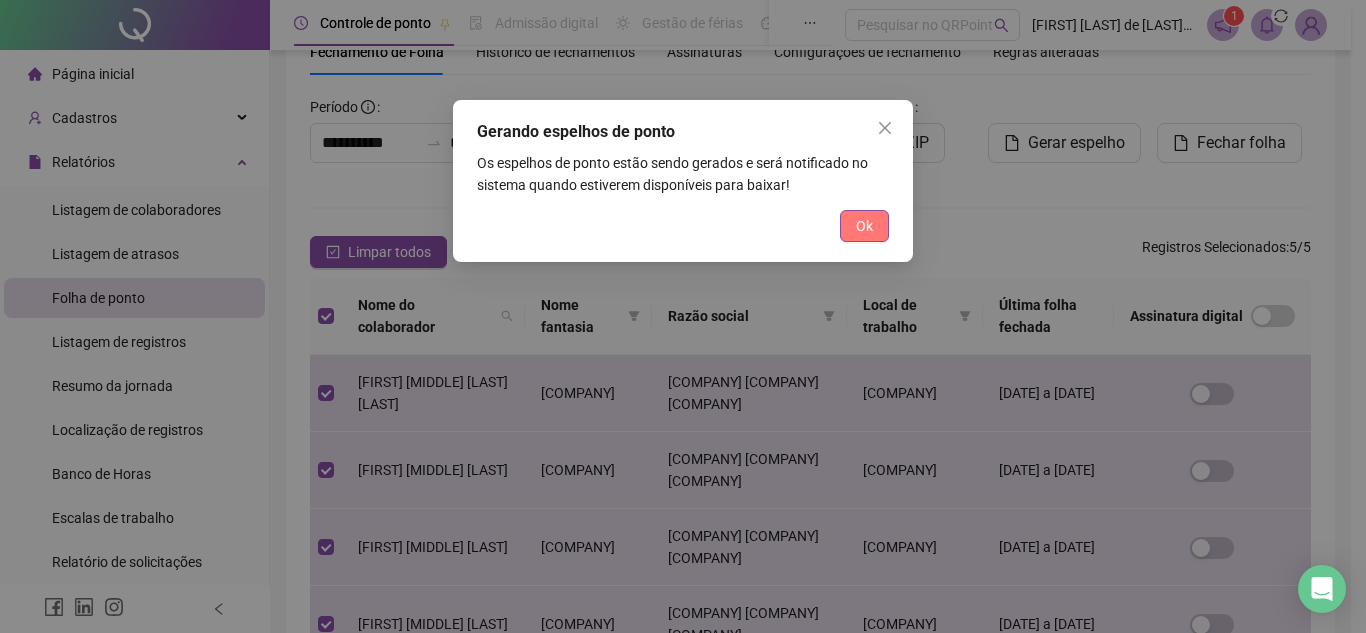 click on "Ok" at bounding box center [864, 226] 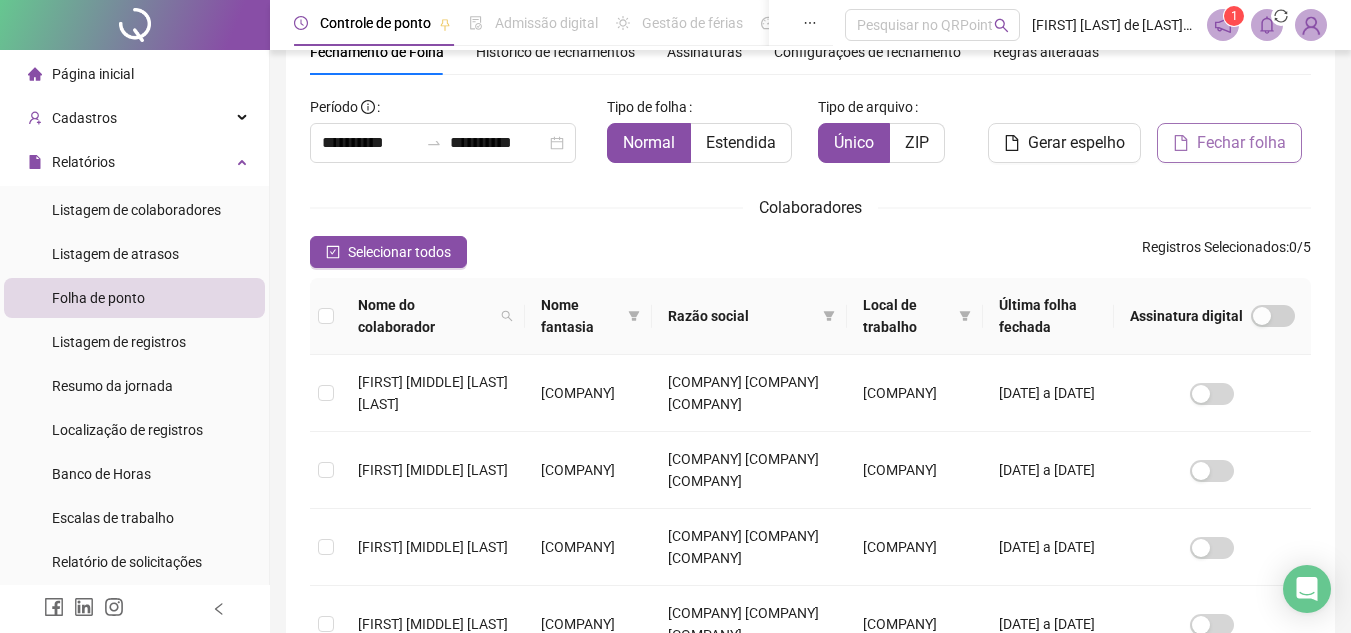 click on "Fechar folha" at bounding box center (1241, 143) 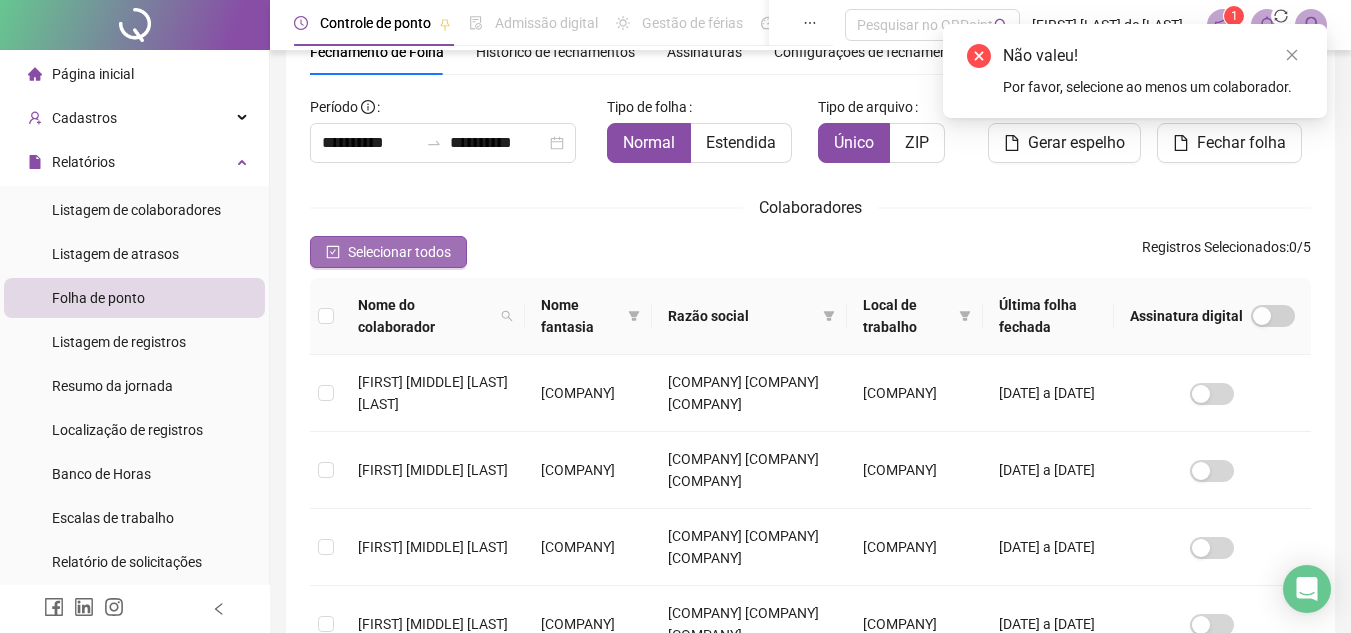 click on "Selecionar todos" at bounding box center (399, 252) 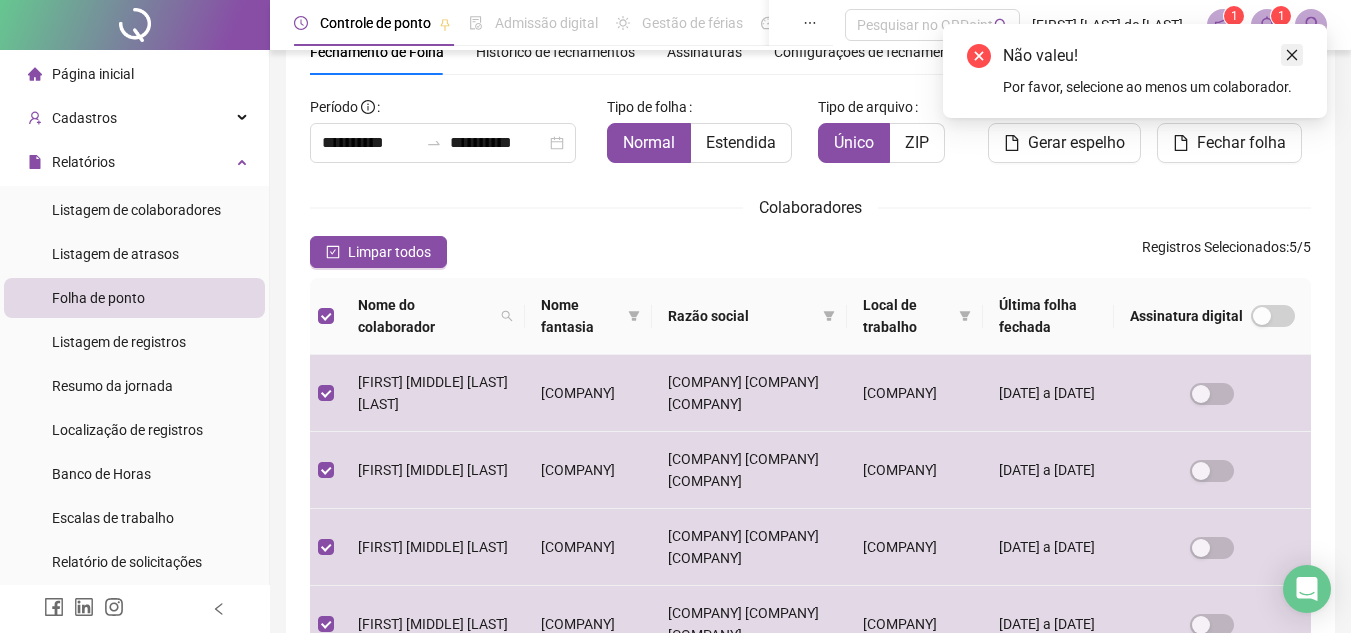 click at bounding box center [1292, 55] 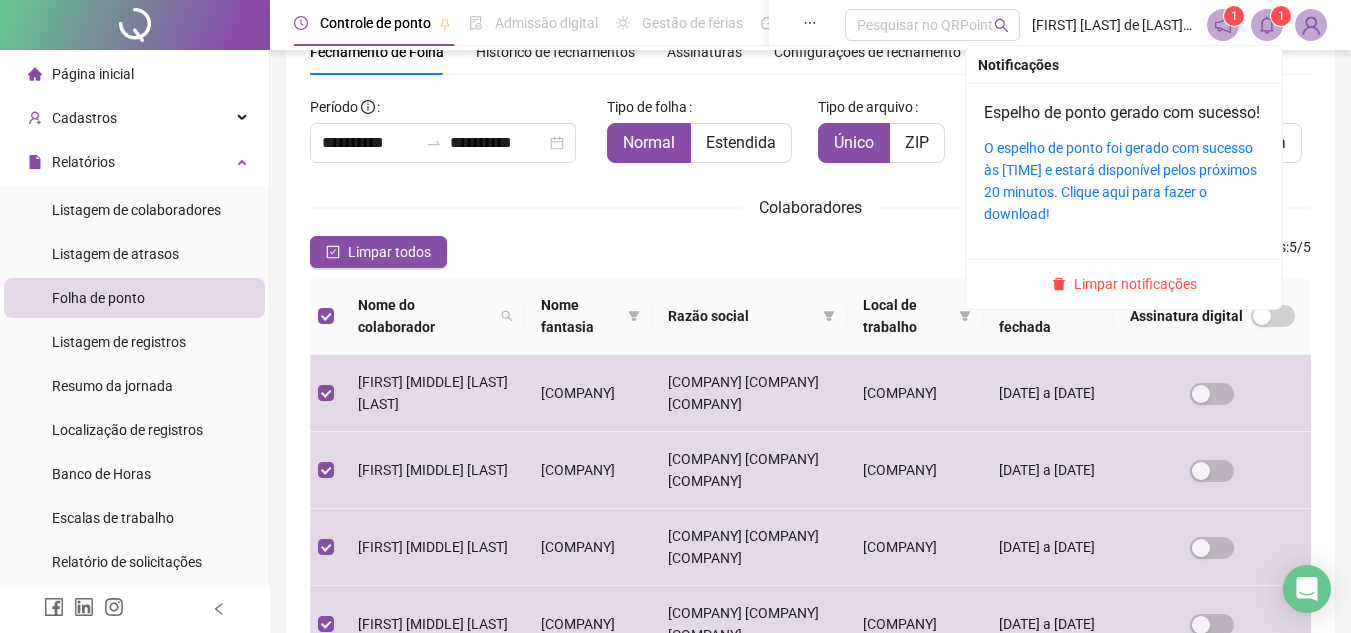 drag, startPoint x: 1150, startPoint y: 310, endPoint x: 1135, endPoint y: 306, distance: 15.524175 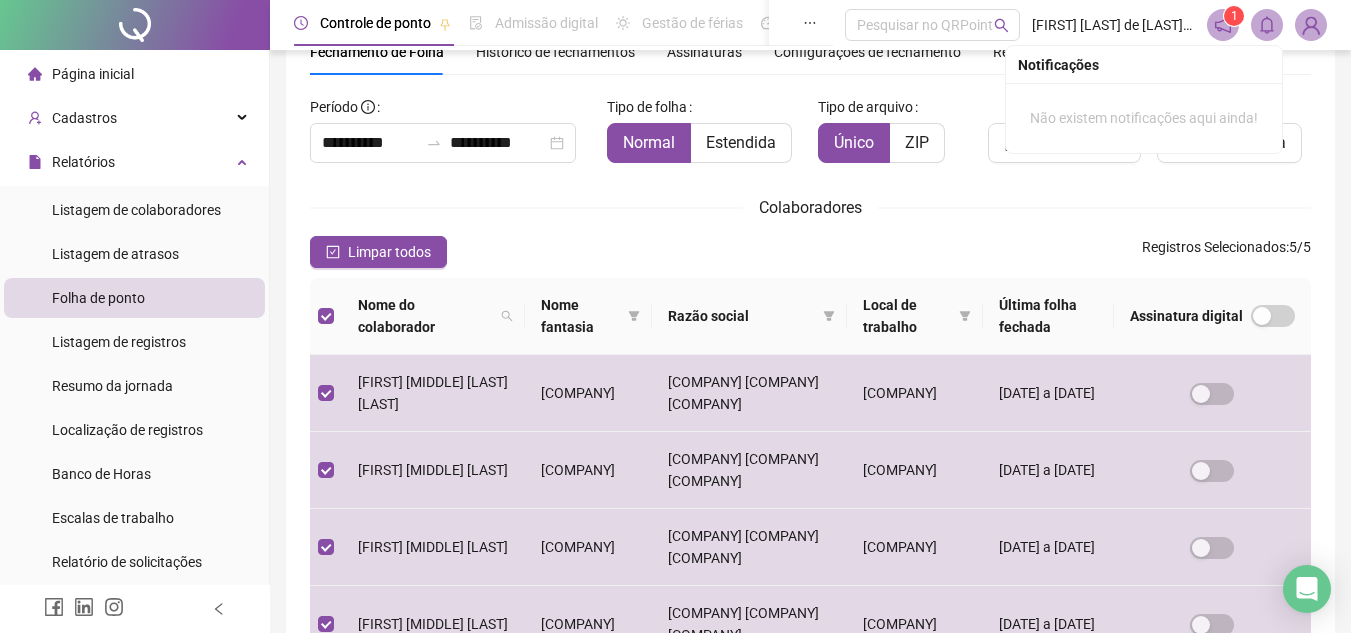 click on "**********" at bounding box center [810, 447] 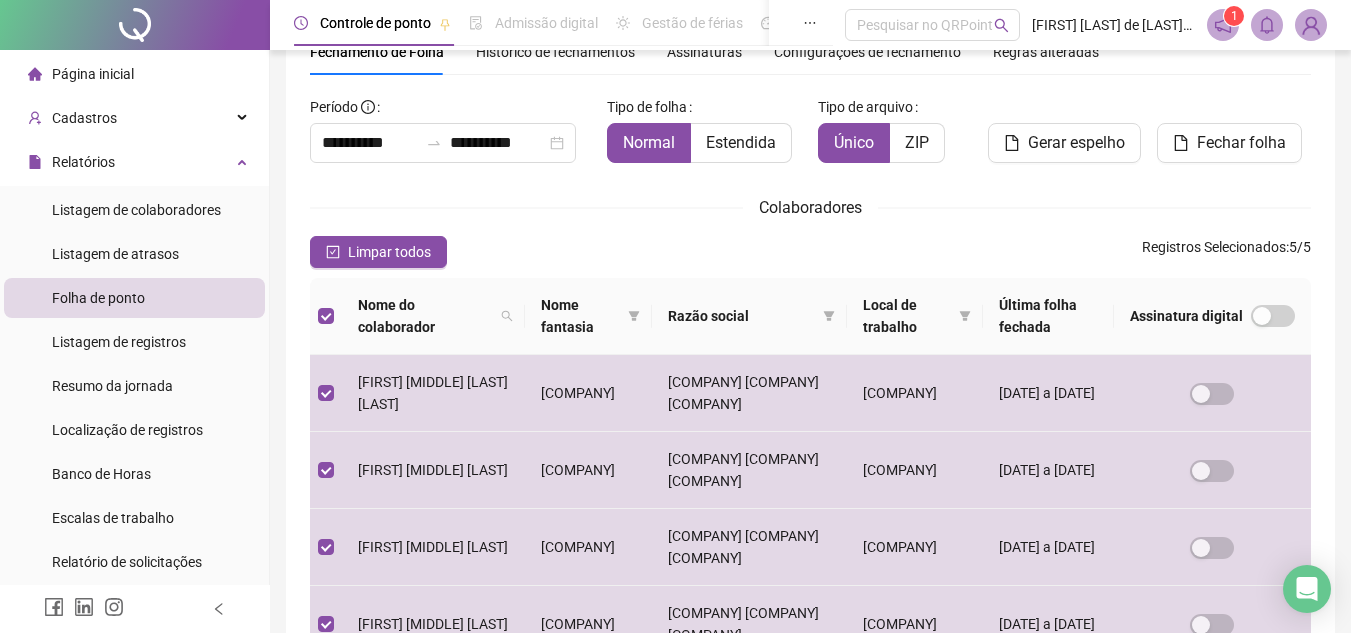 click on "Colaboradores" at bounding box center [810, 207] 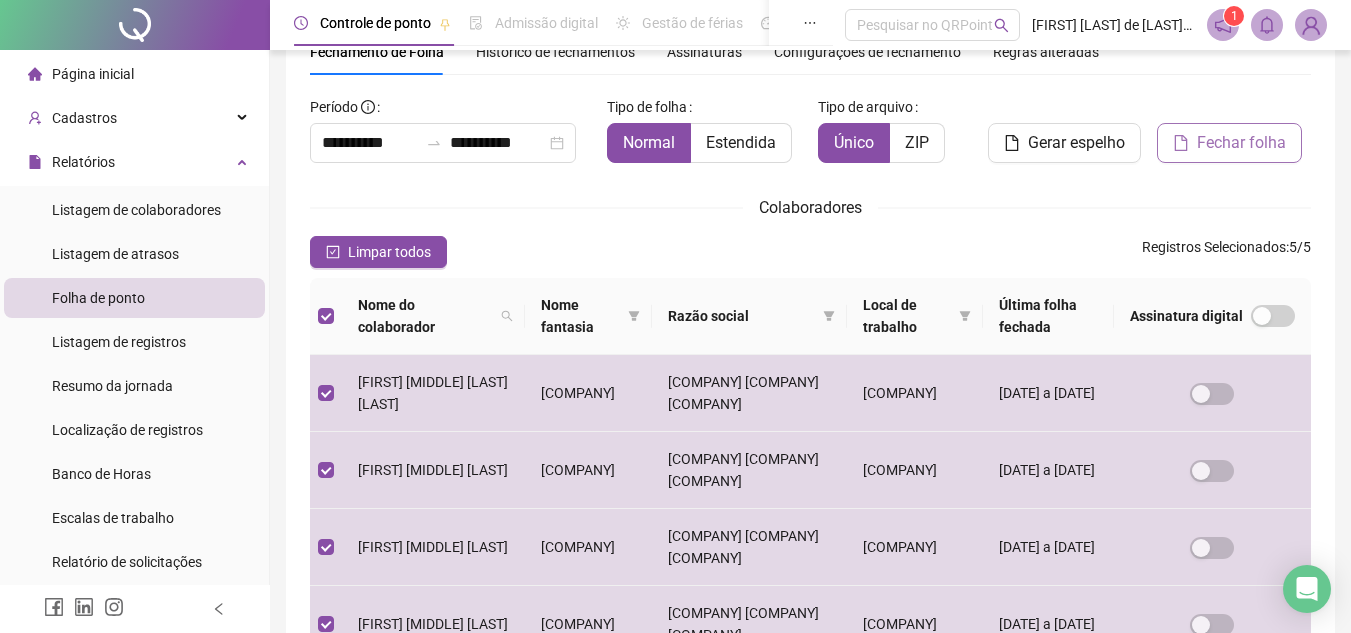 click on "Fechar folha" at bounding box center (1241, 143) 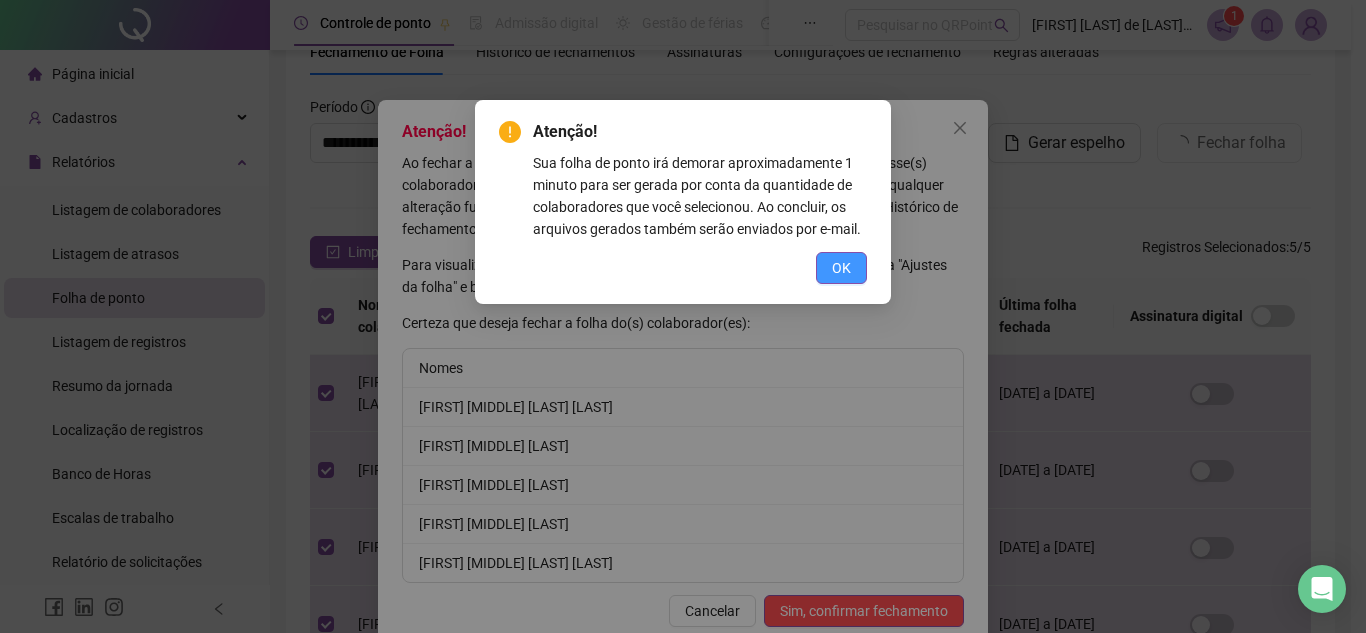 click on "OK" at bounding box center [841, 268] 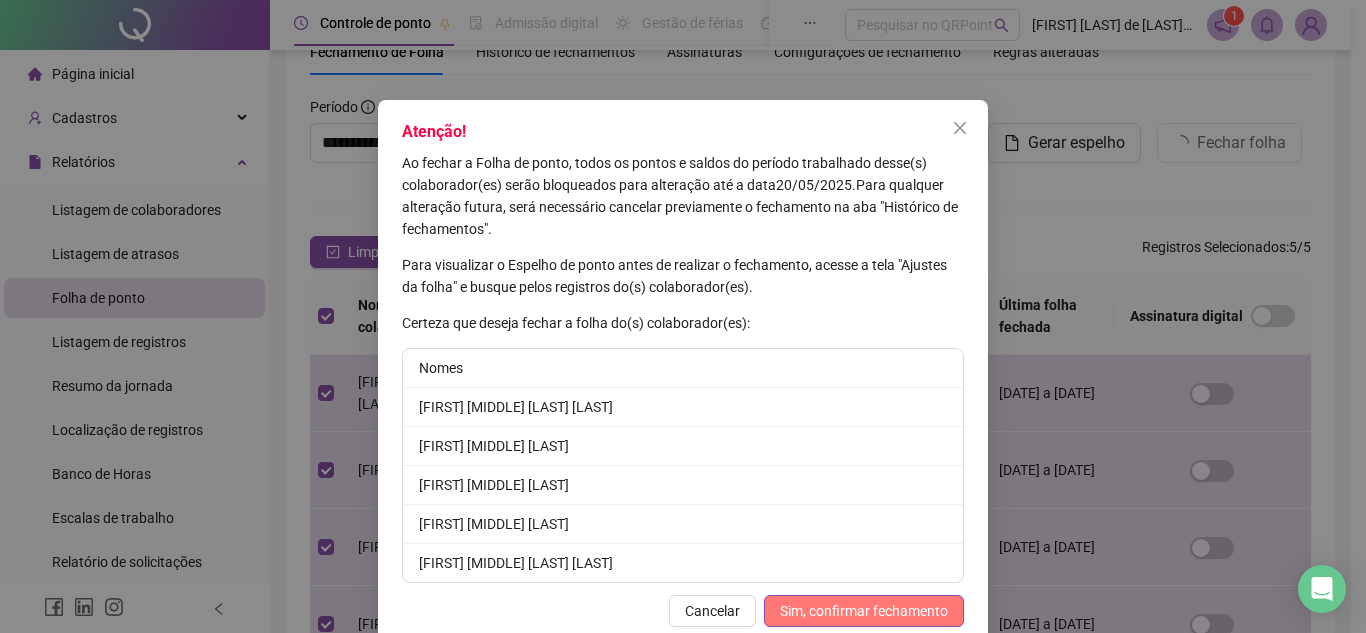 click on "Sim, confirmar fechamento" at bounding box center [864, 611] 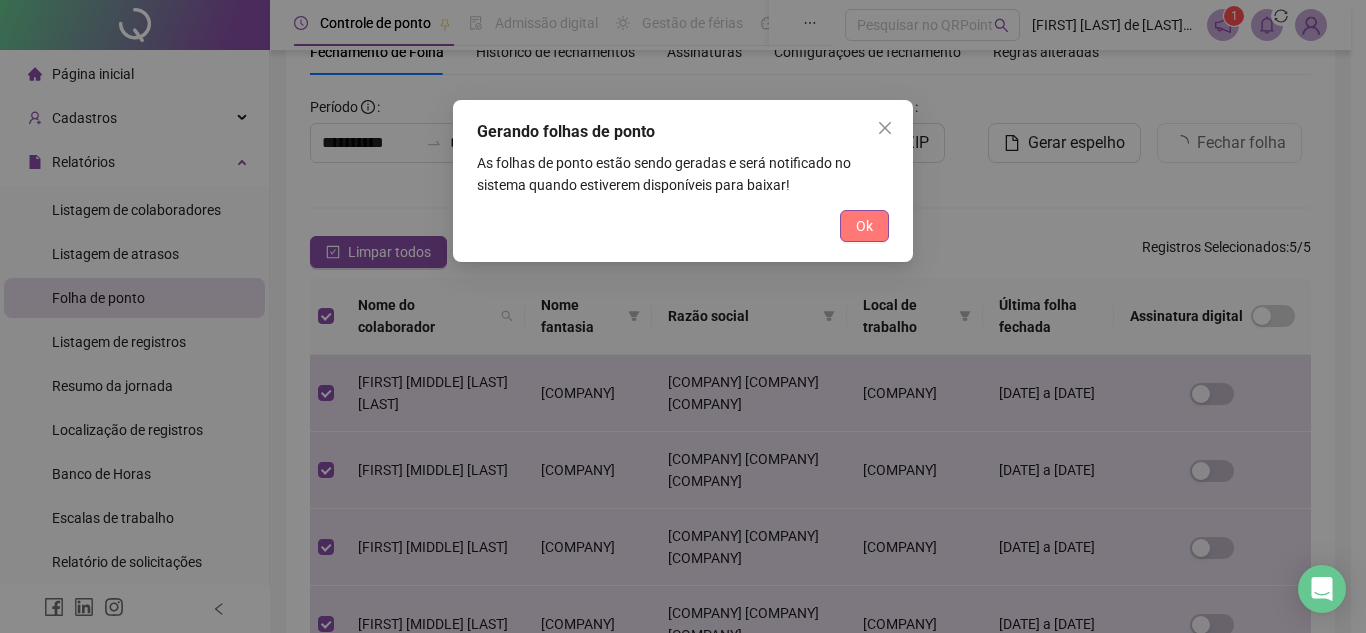 click on "Ok" at bounding box center (864, 226) 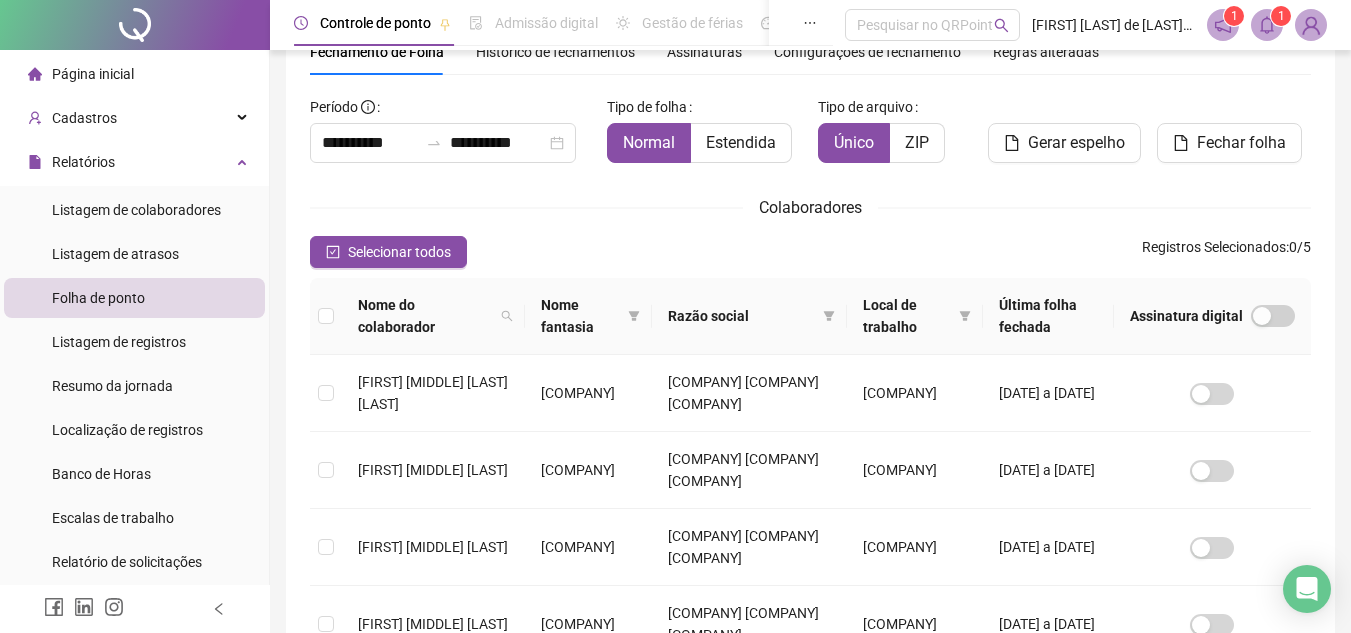 click 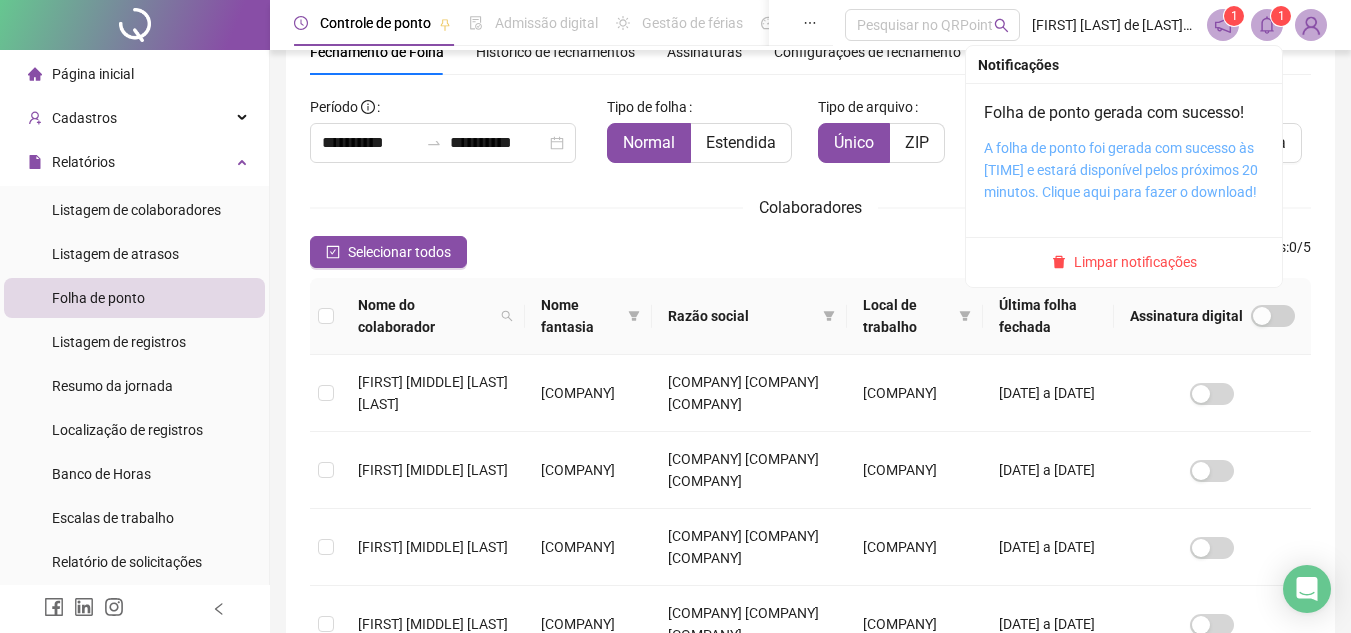 click on "A folha de ponto foi gerada com sucesso às [TIME] e estará disponível pelos próximos 20 minutos.
Clique aqui para fazer o download!" at bounding box center [1121, 170] 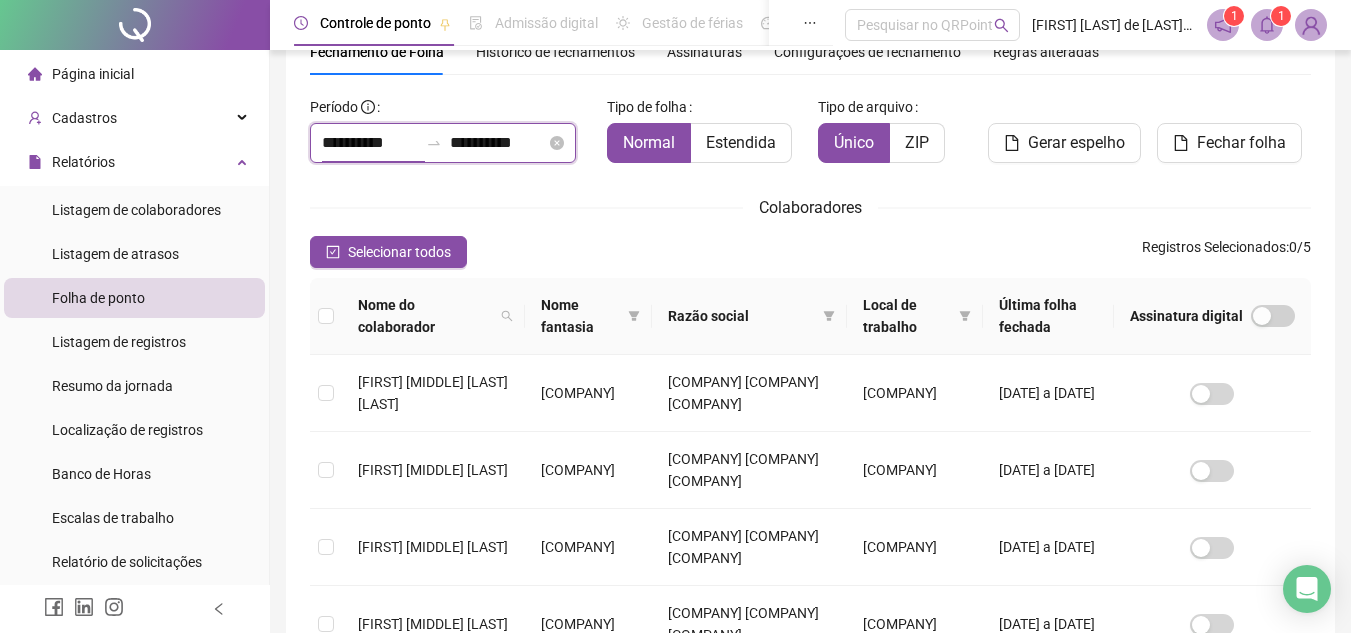 click on "**********" at bounding box center [370, 143] 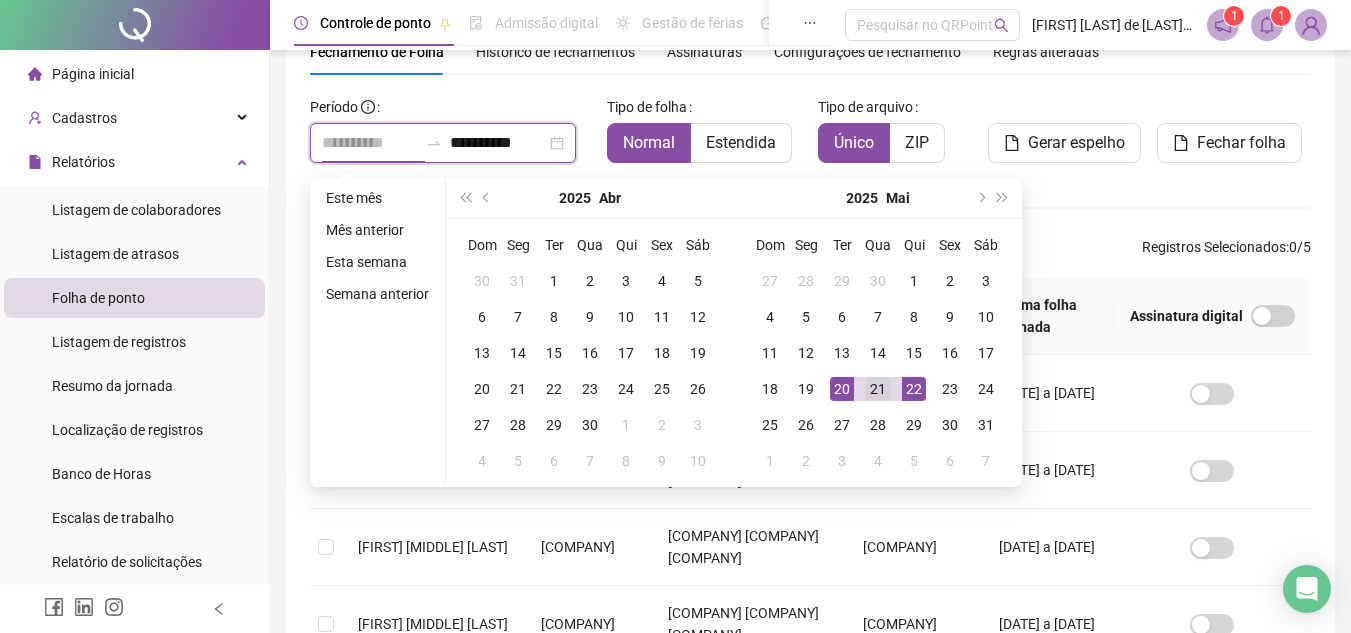 type on "**********" 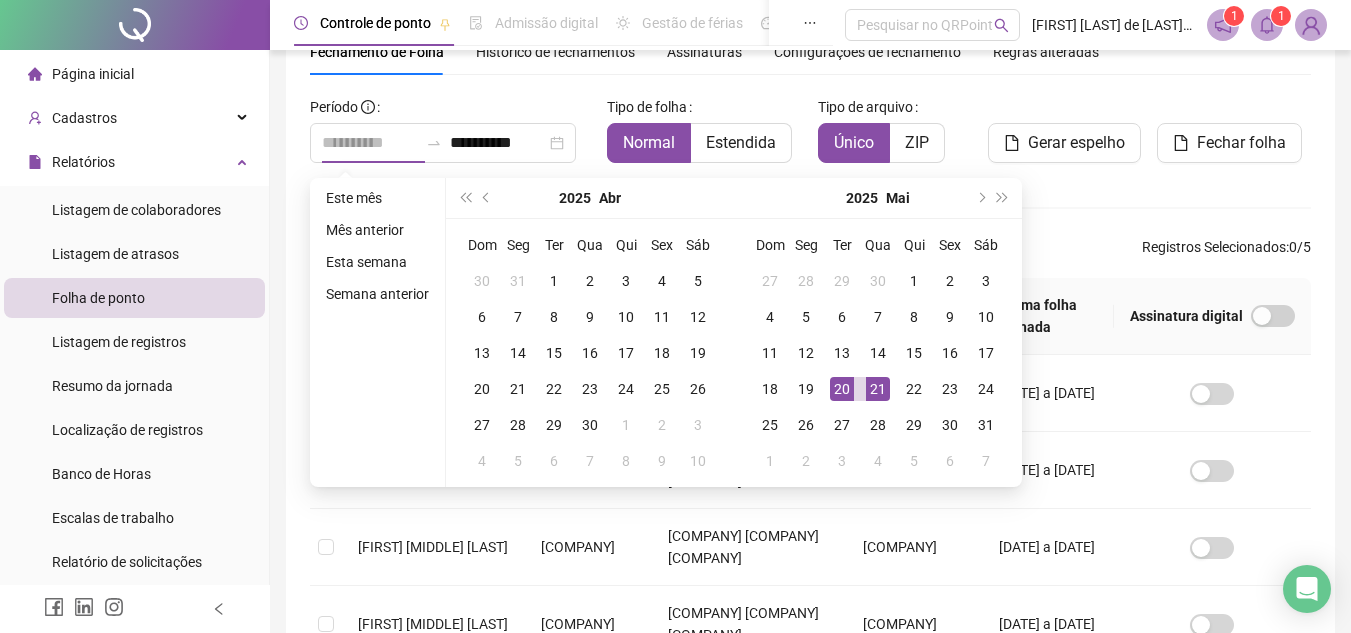 click on "21" at bounding box center (878, 389) 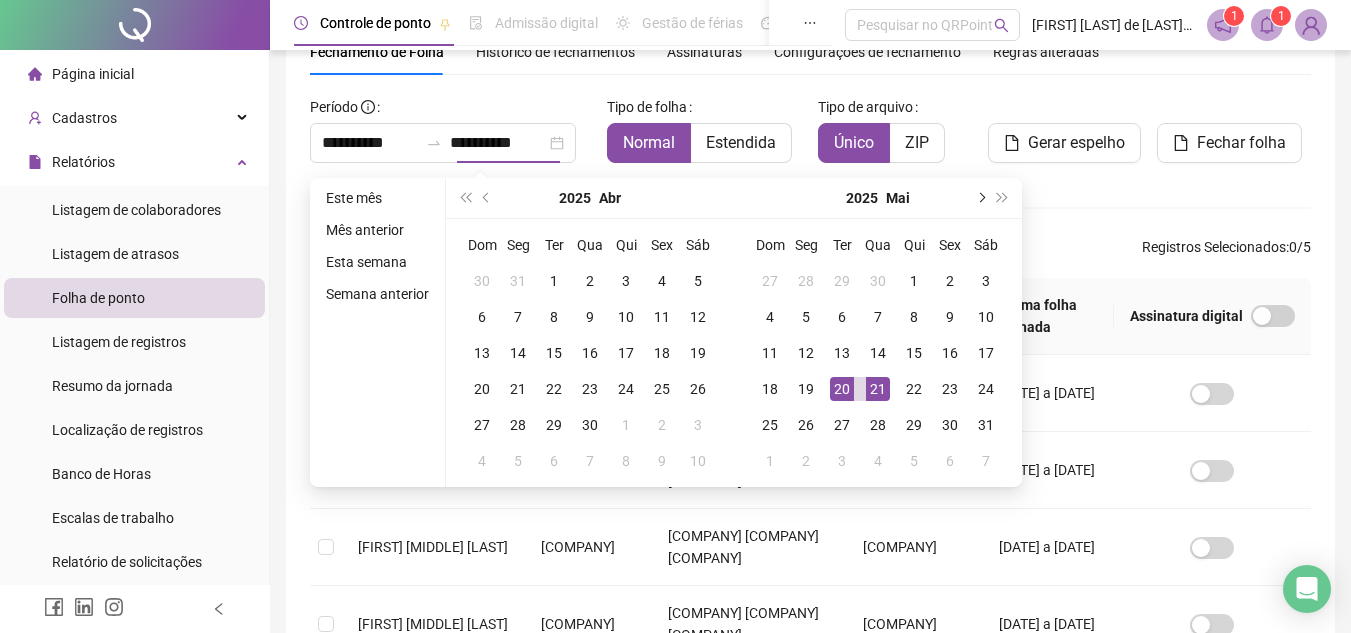 click at bounding box center (980, 198) 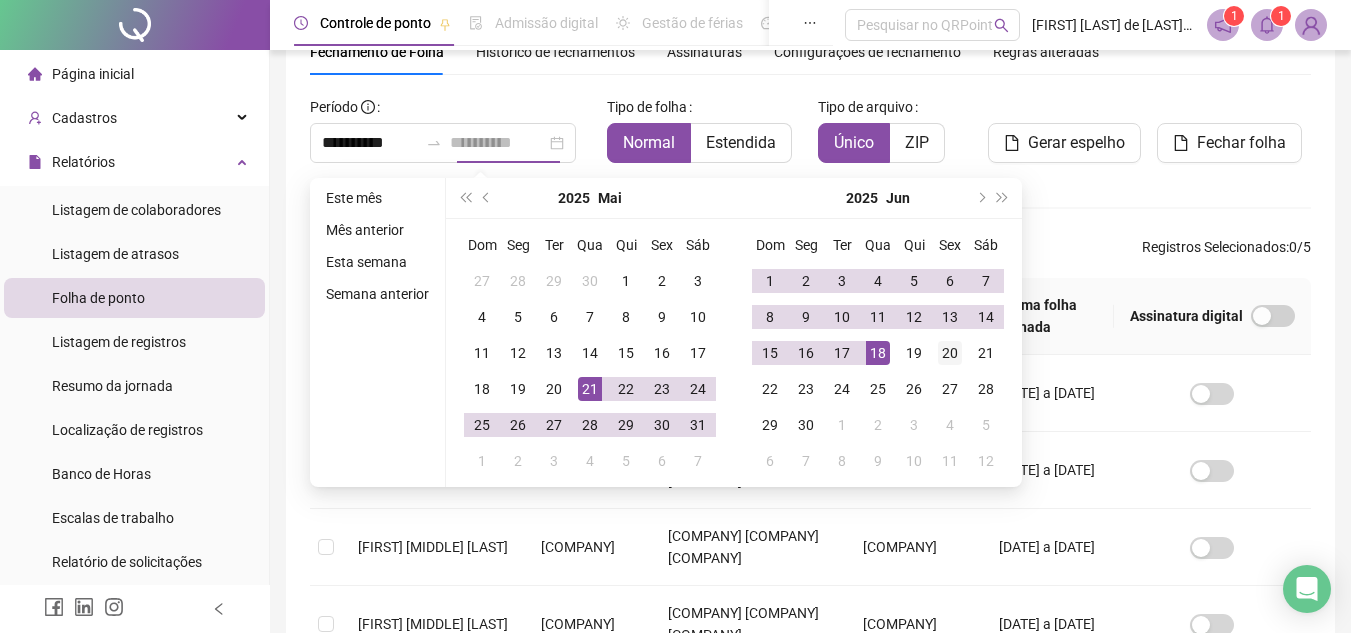 type on "**********" 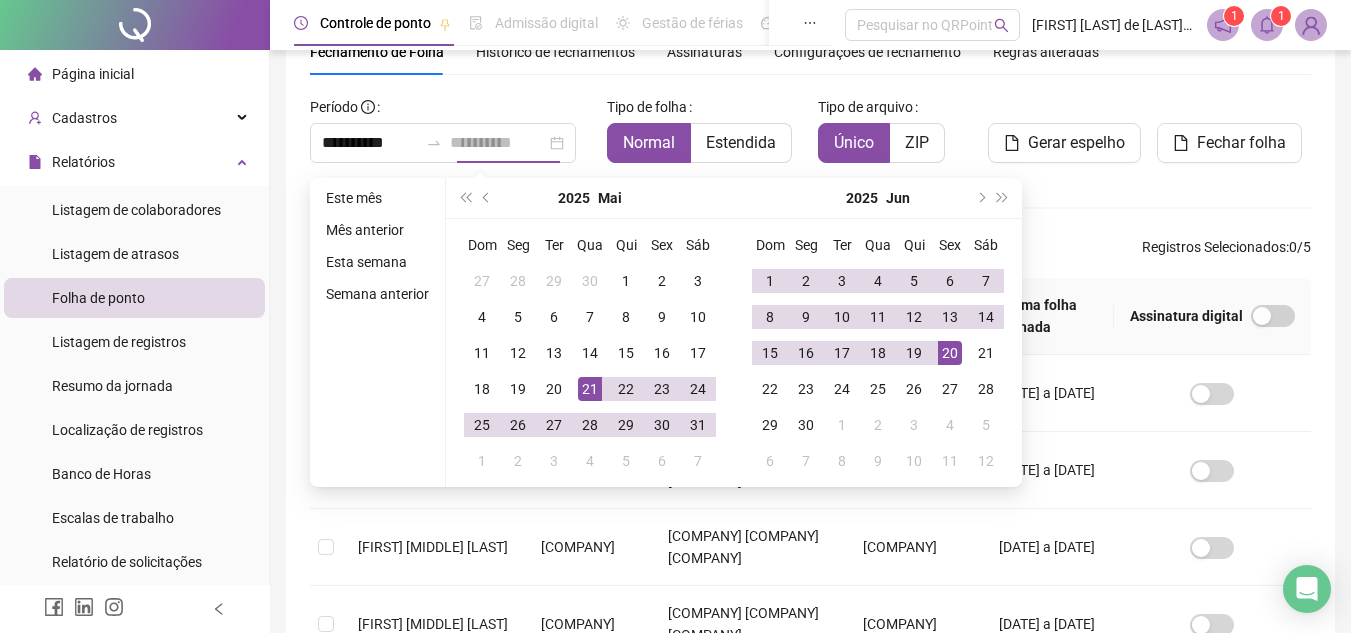 click on "20" at bounding box center [950, 353] 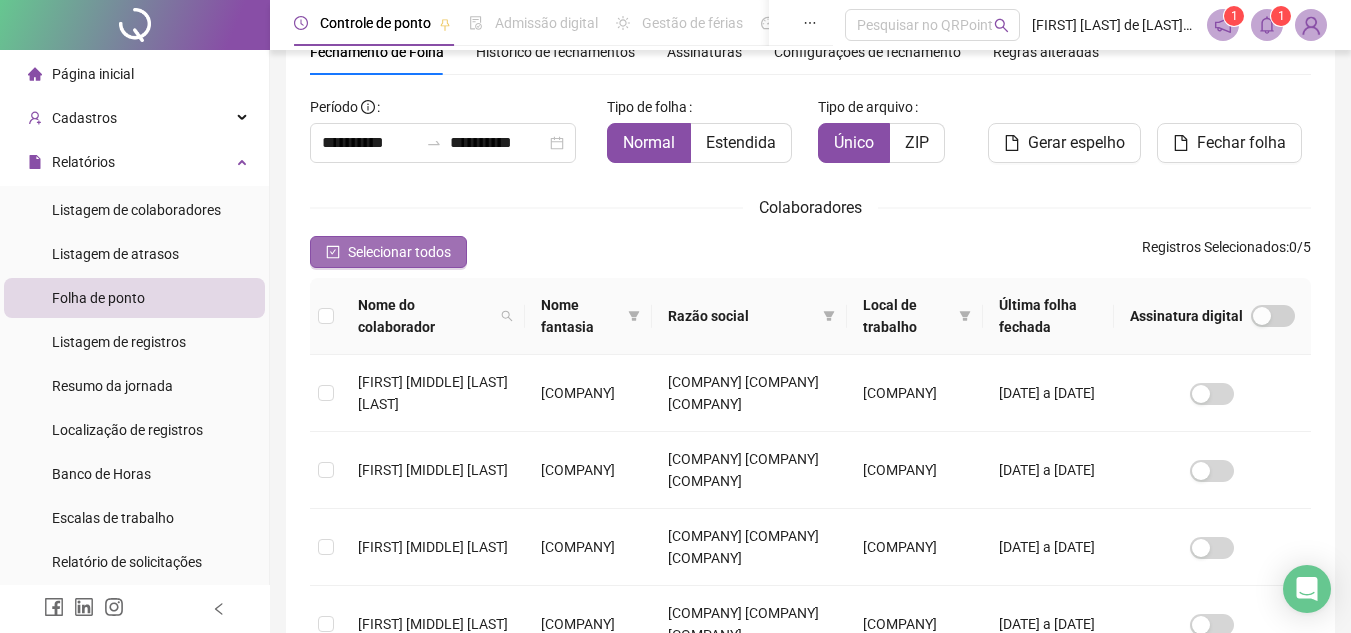 click on "Selecionar todos" at bounding box center (399, 252) 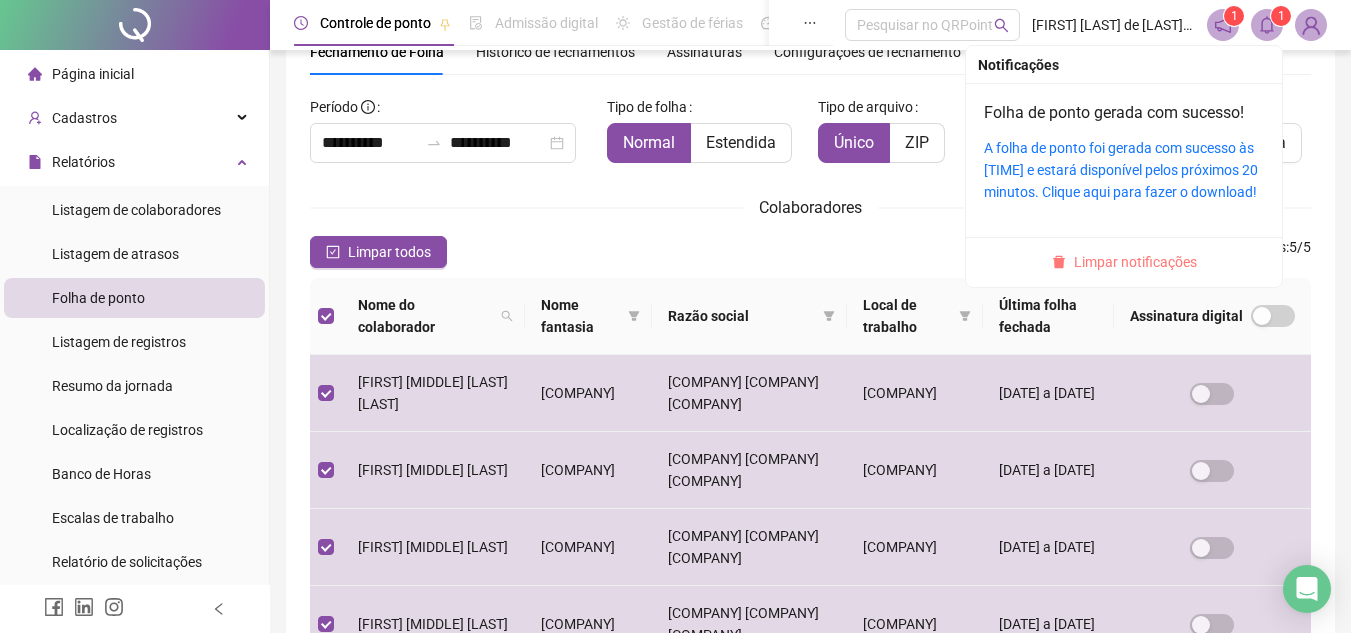 click on "Limpar notificações" at bounding box center [1135, 262] 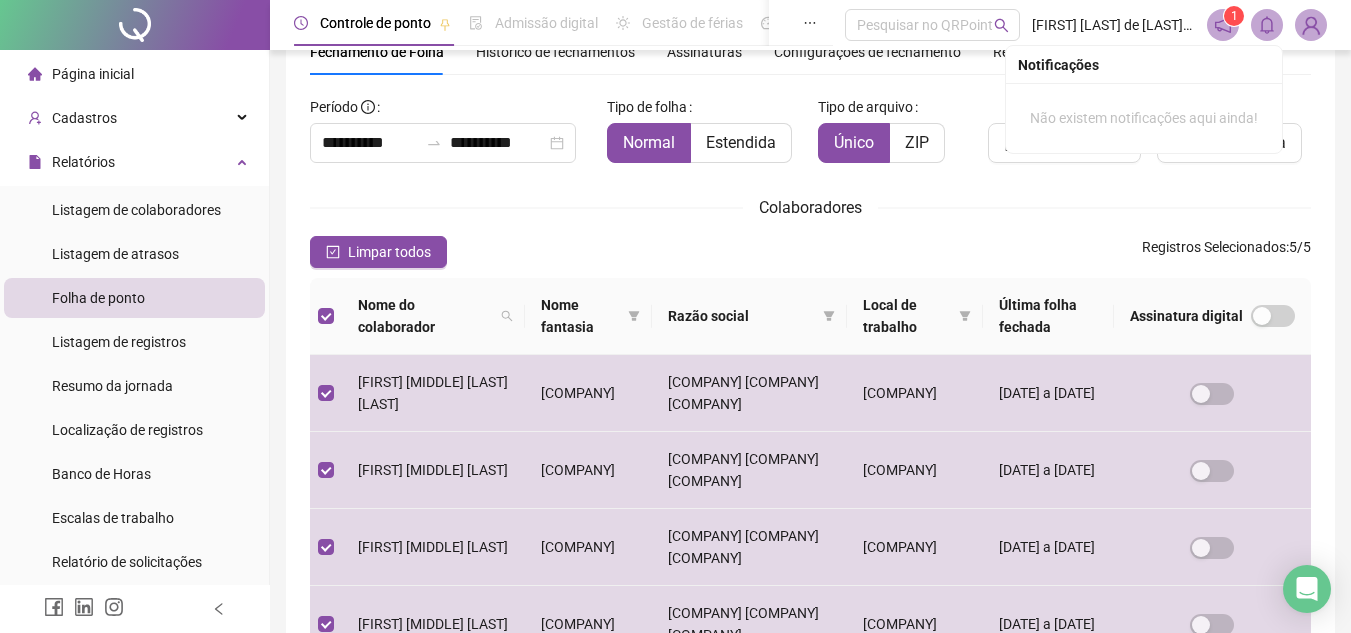 drag, startPoint x: 952, startPoint y: 169, endPoint x: 977, endPoint y: 166, distance: 25.179358 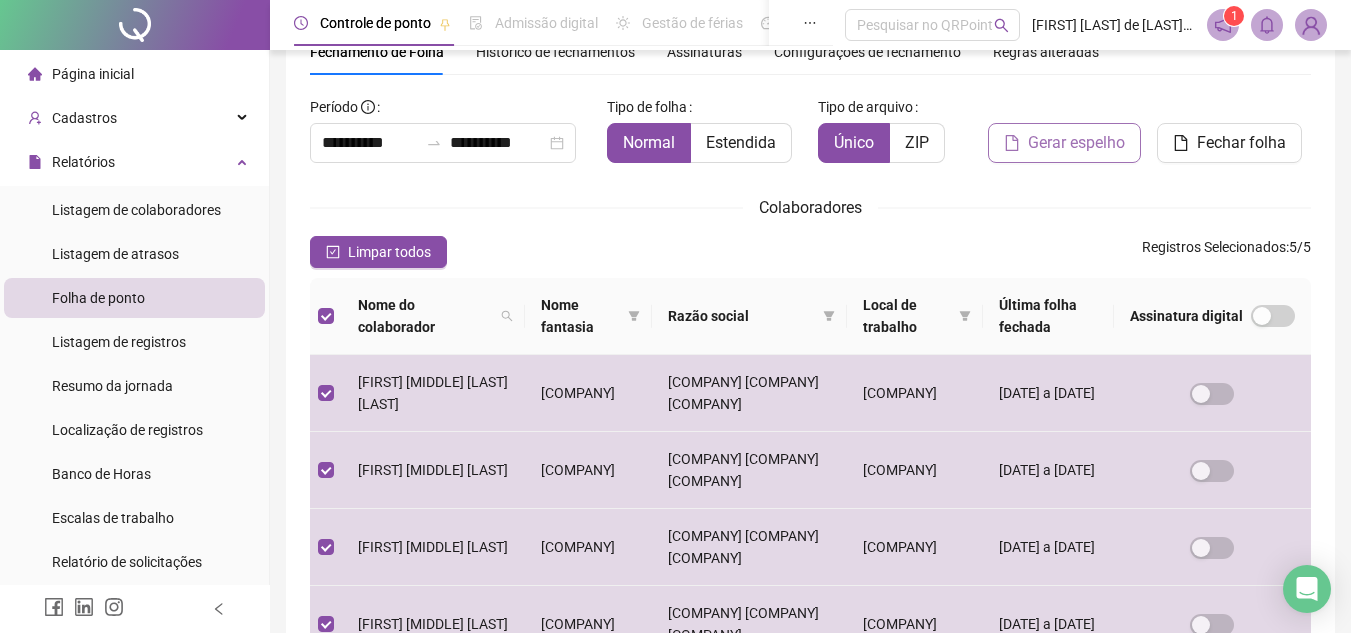 click on "Gerar espelho" at bounding box center (1076, 143) 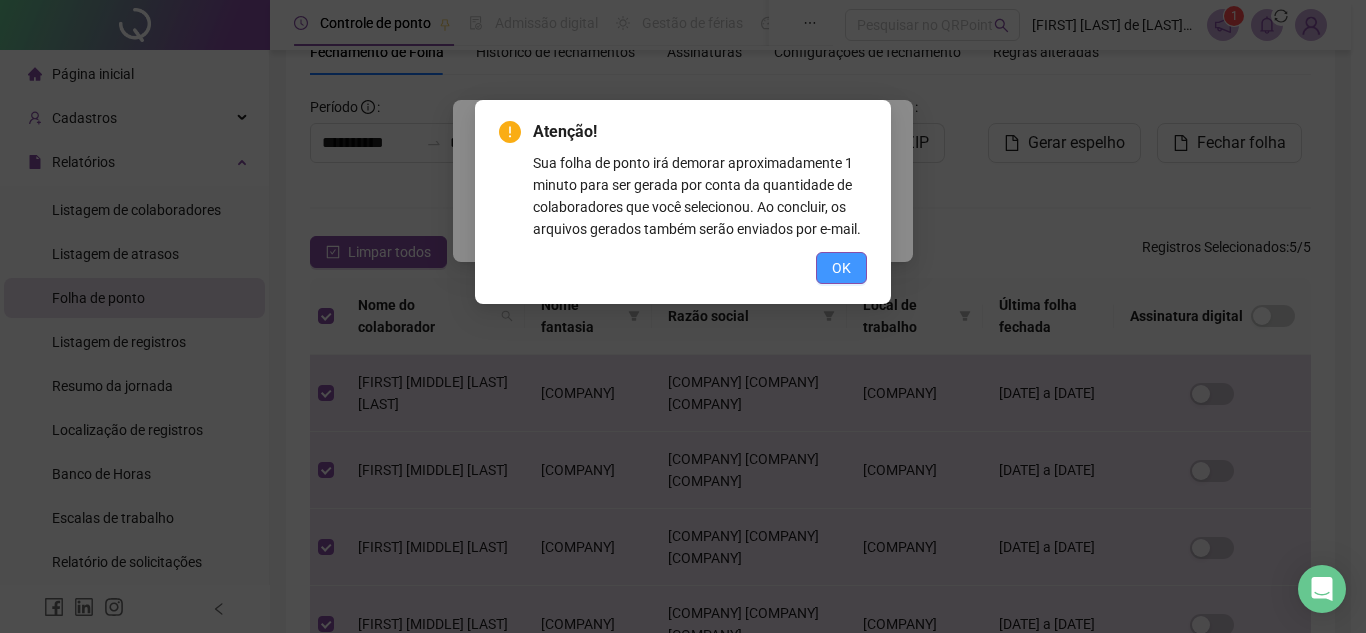 click on "OK" at bounding box center [841, 268] 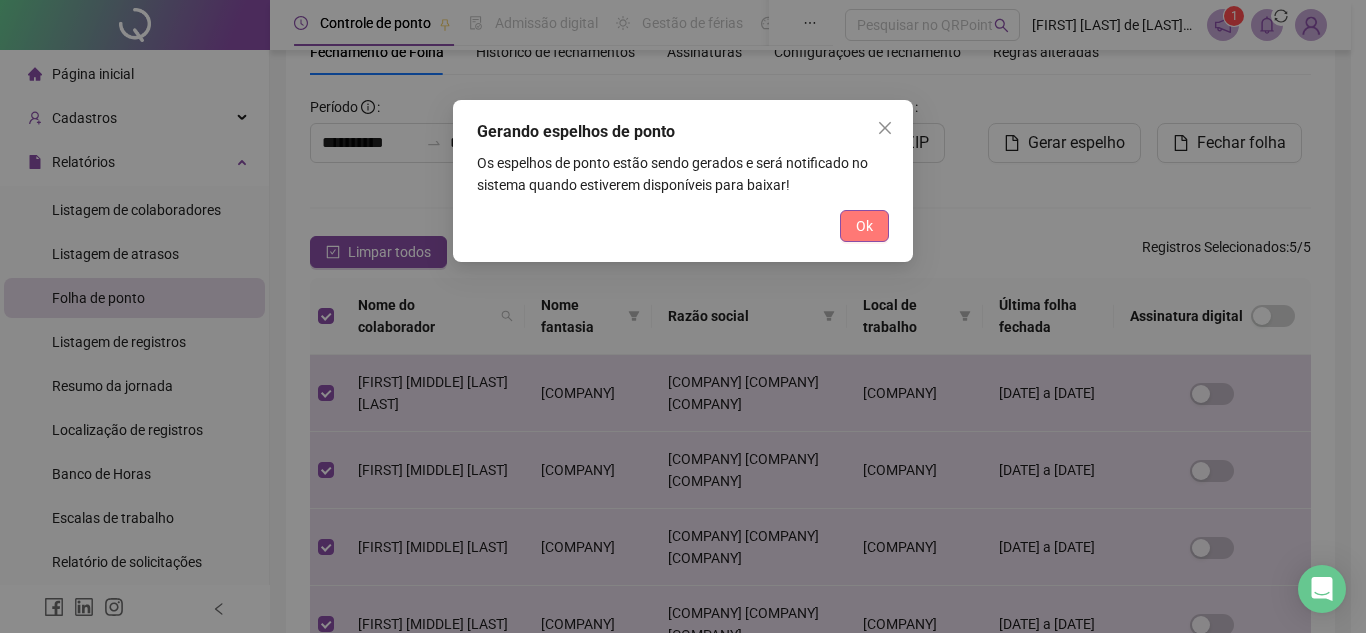 click on "Ok" at bounding box center (864, 226) 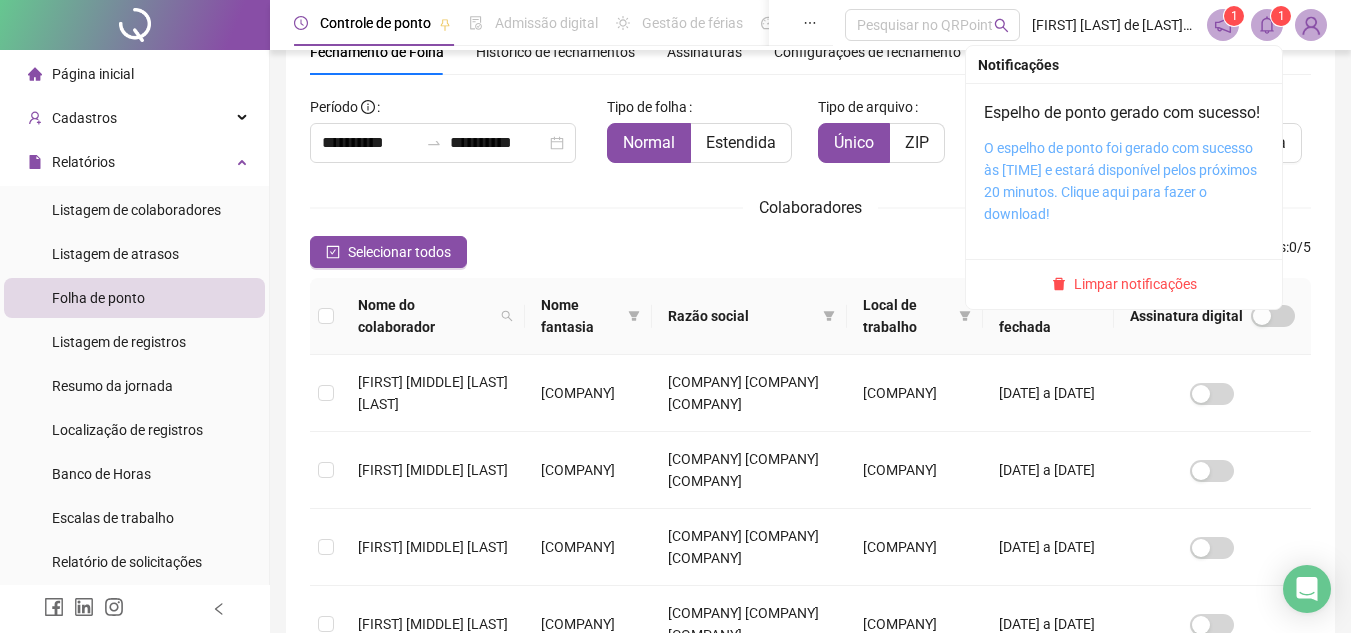 click on "O espelho de ponto foi gerado com sucesso às [TIME] e estará disponível pelos próximos 20 minutos.
Clique aqui para fazer o download!" at bounding box center (1120, 181) 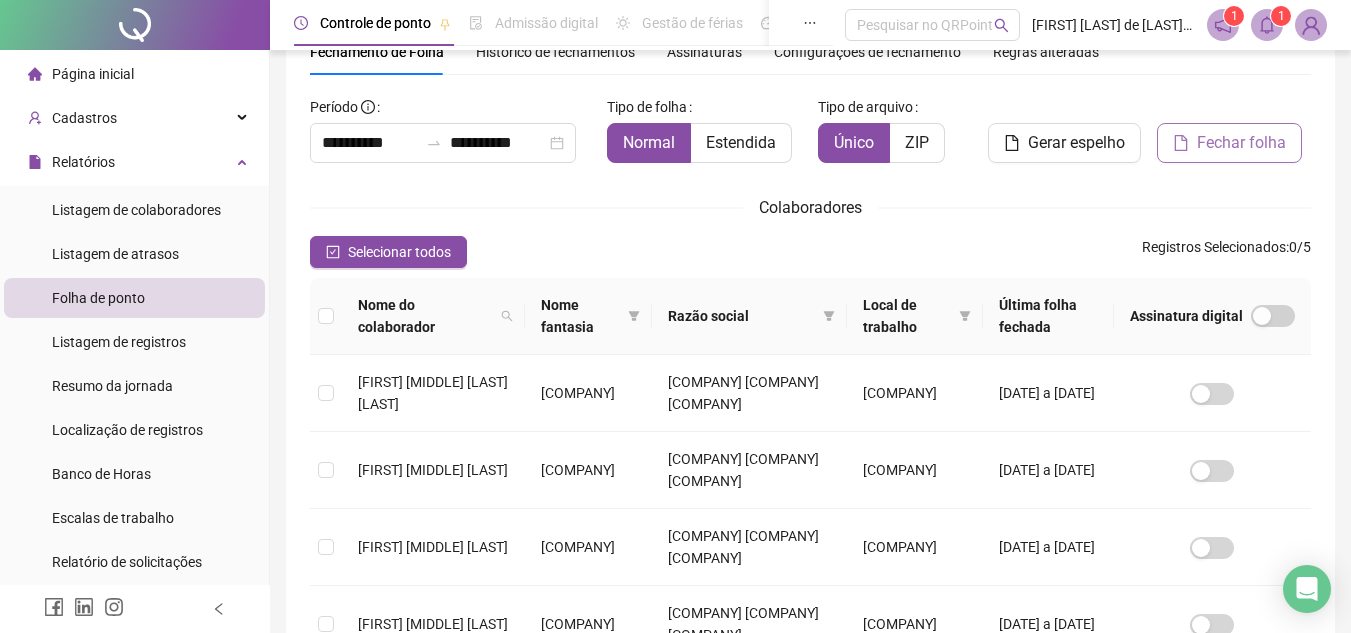 click on "Fechar folha" at bounding box center [1241, 143] 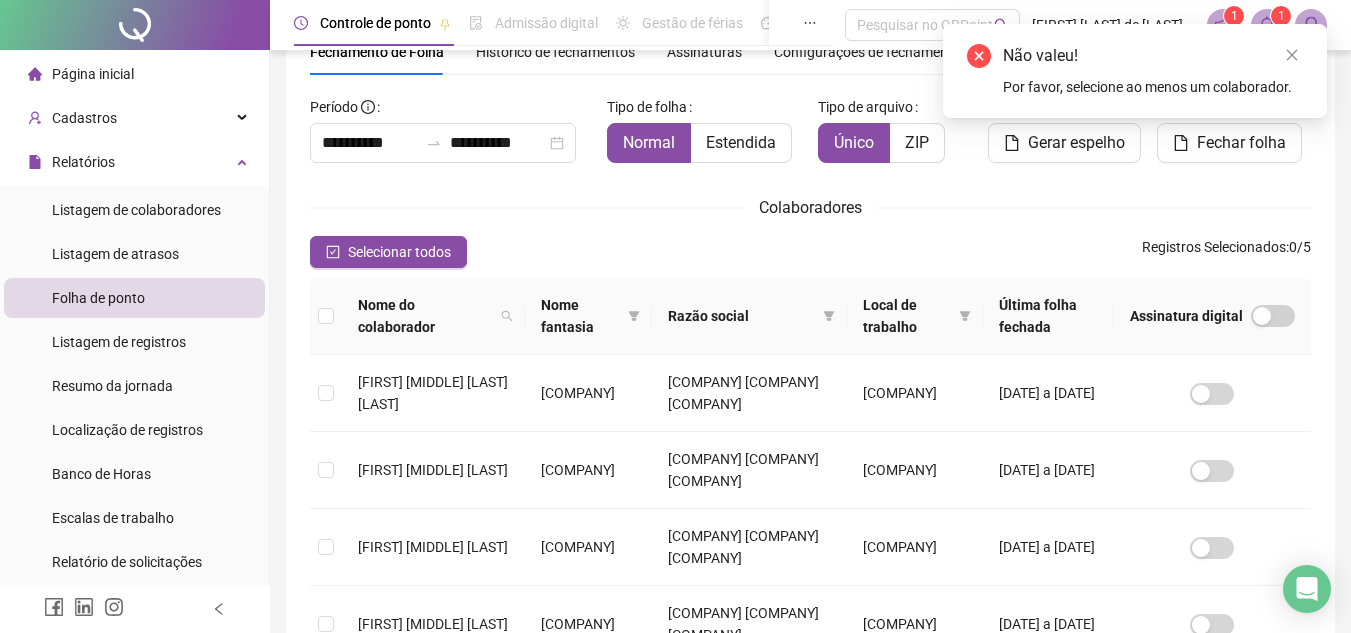 click on "Não valeu!" at bounding box center [1153, 56] 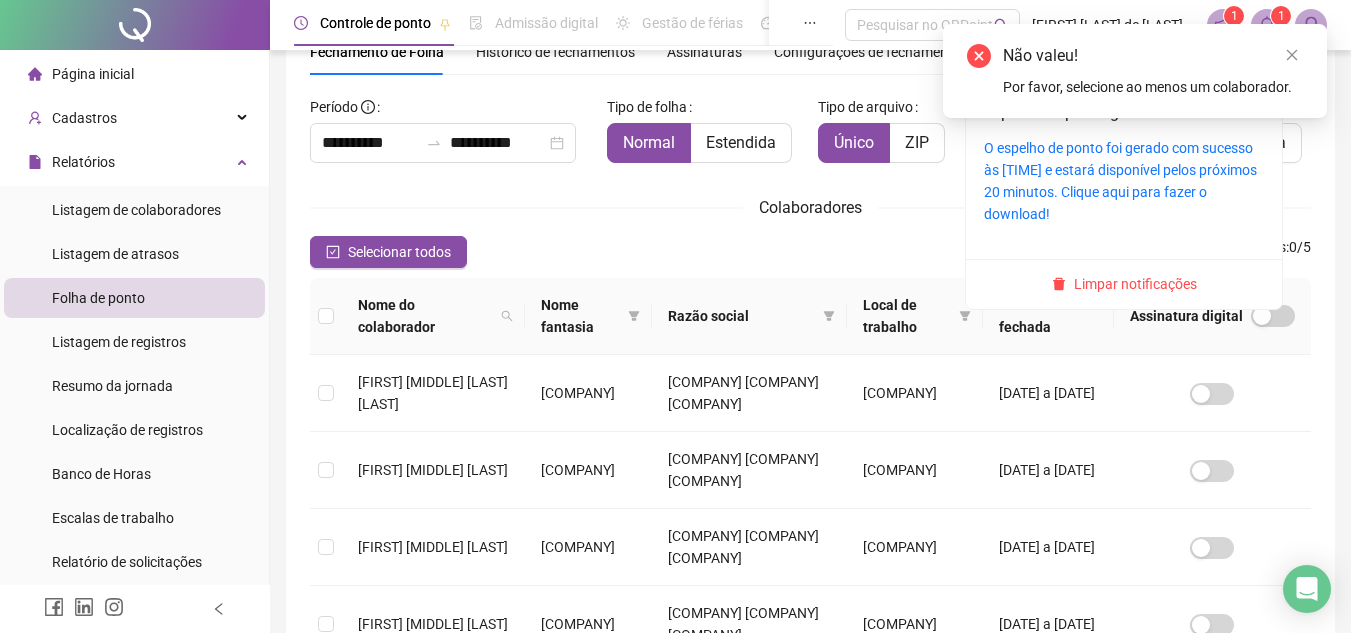 click on "Não valeu!" at bounding box center [1153, 56] 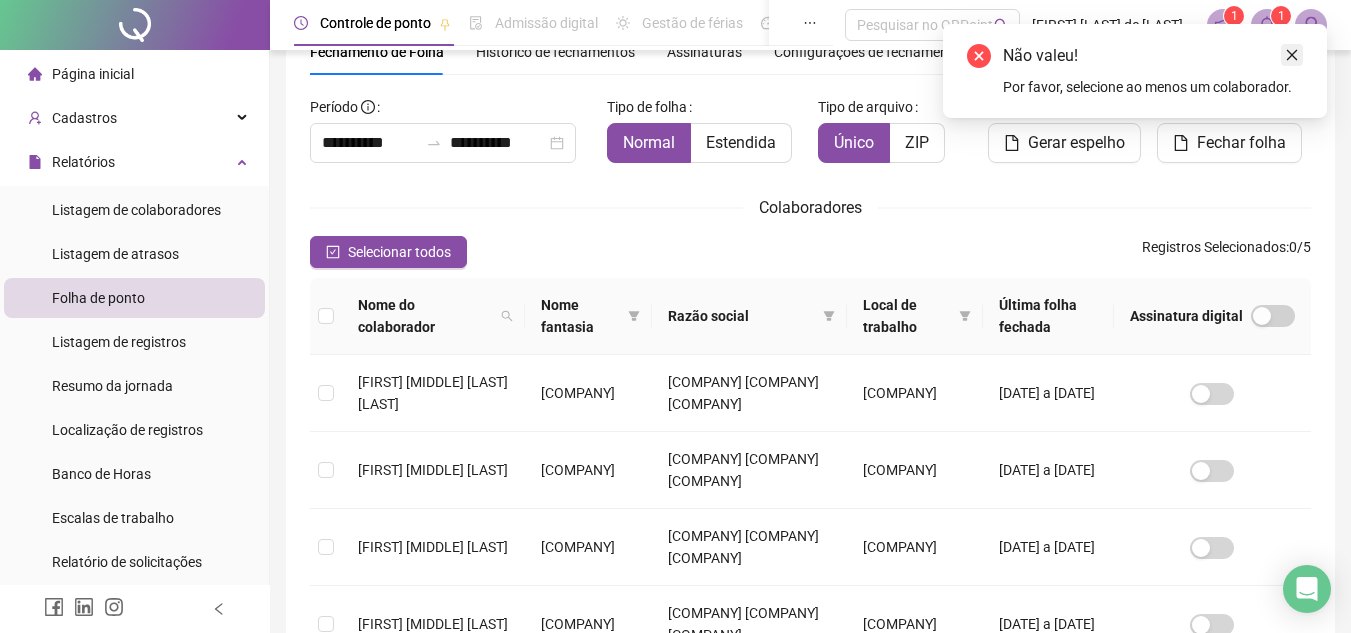 click 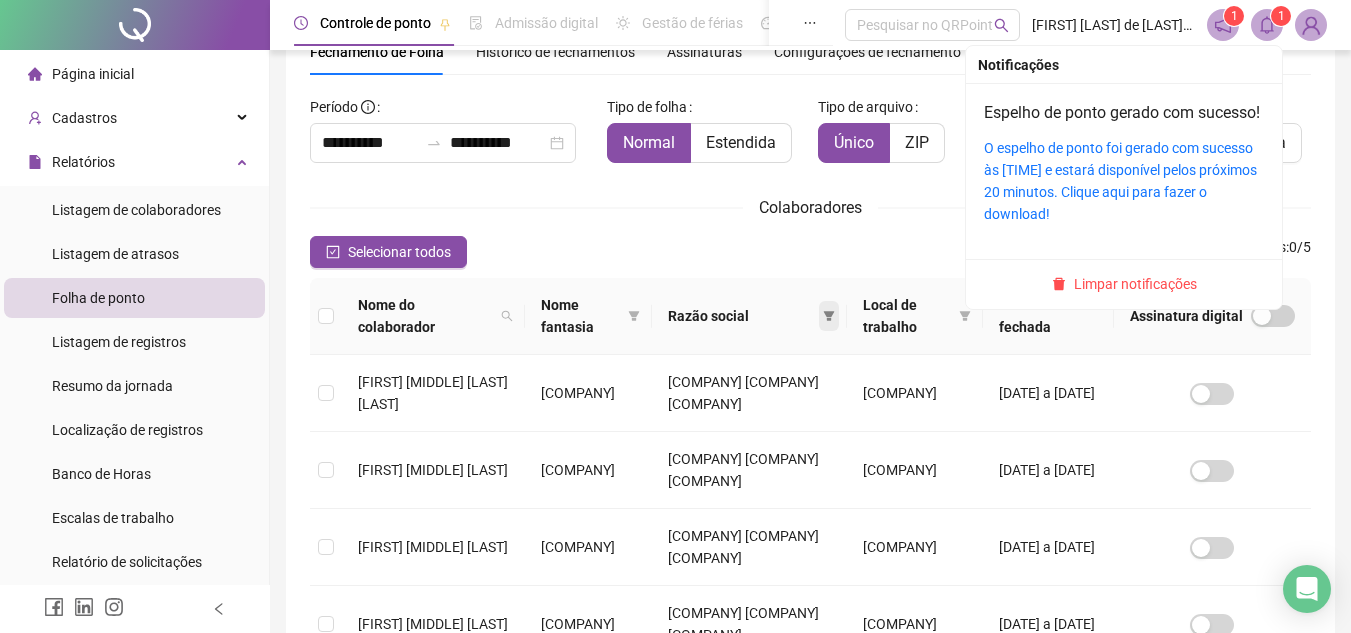 drag, startPoint x: 1152, startPoint y: 298, endPoint x: 838, endPoint y: 304, distance: 314.0573 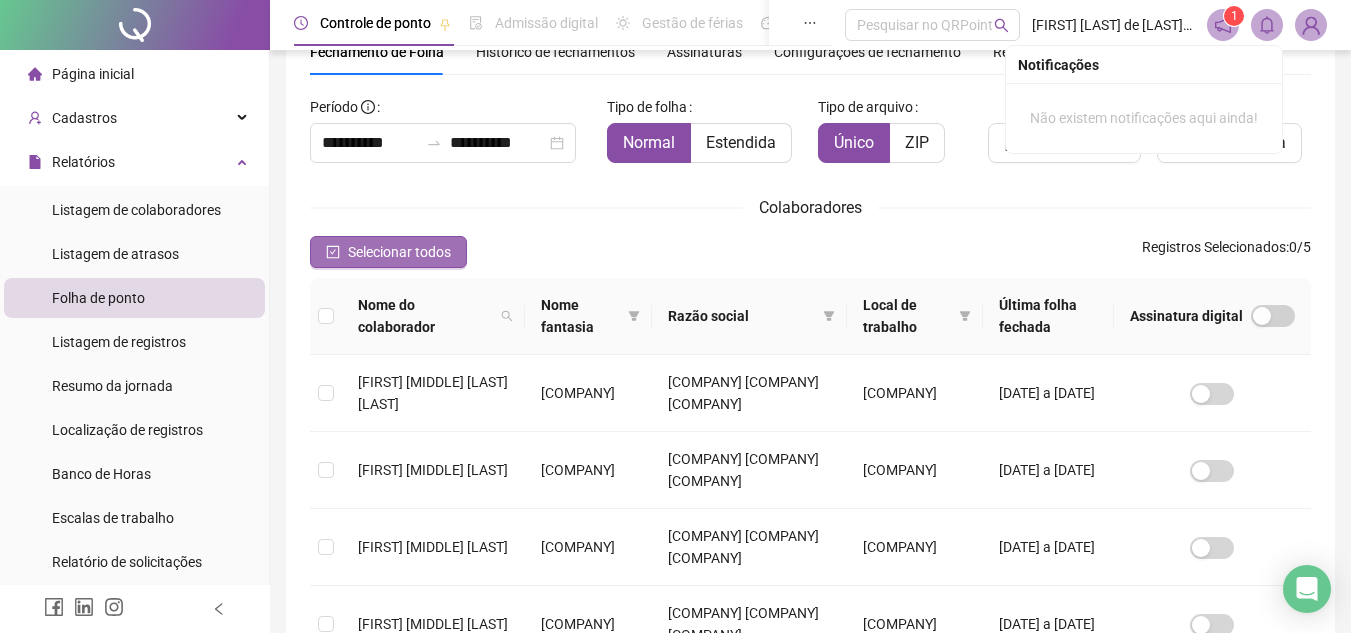 click on "Selecionar todos" at bounding box center [388, 252] 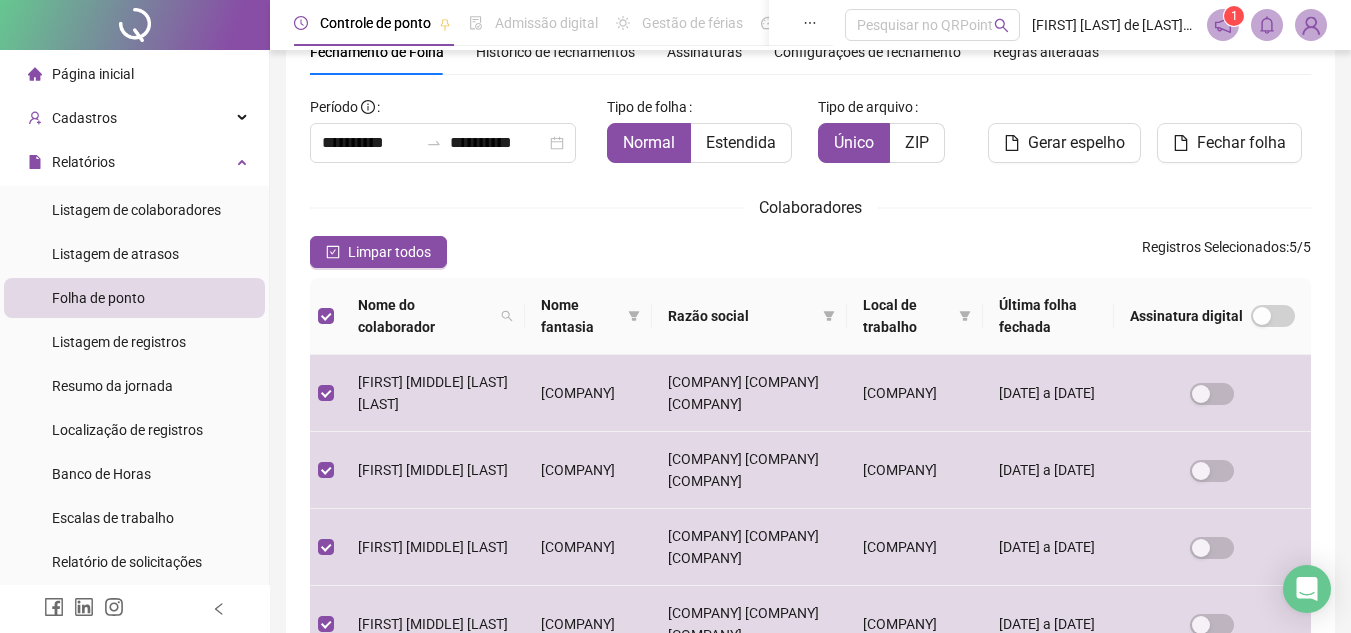 drag, startPoint x: 1308, startPoint y: 180, endPoint x: 1289, endPoint y: 154, distance: 32.202484 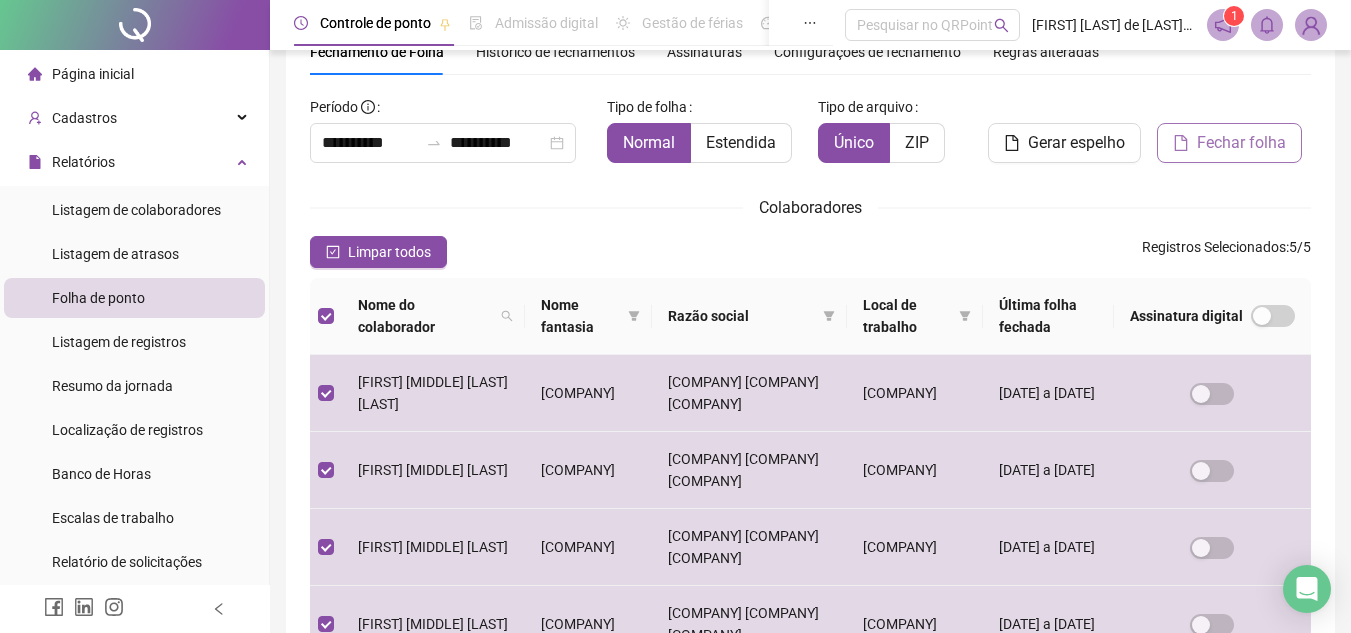 click on "Fechar folha" at bounding box center (1229, 143) 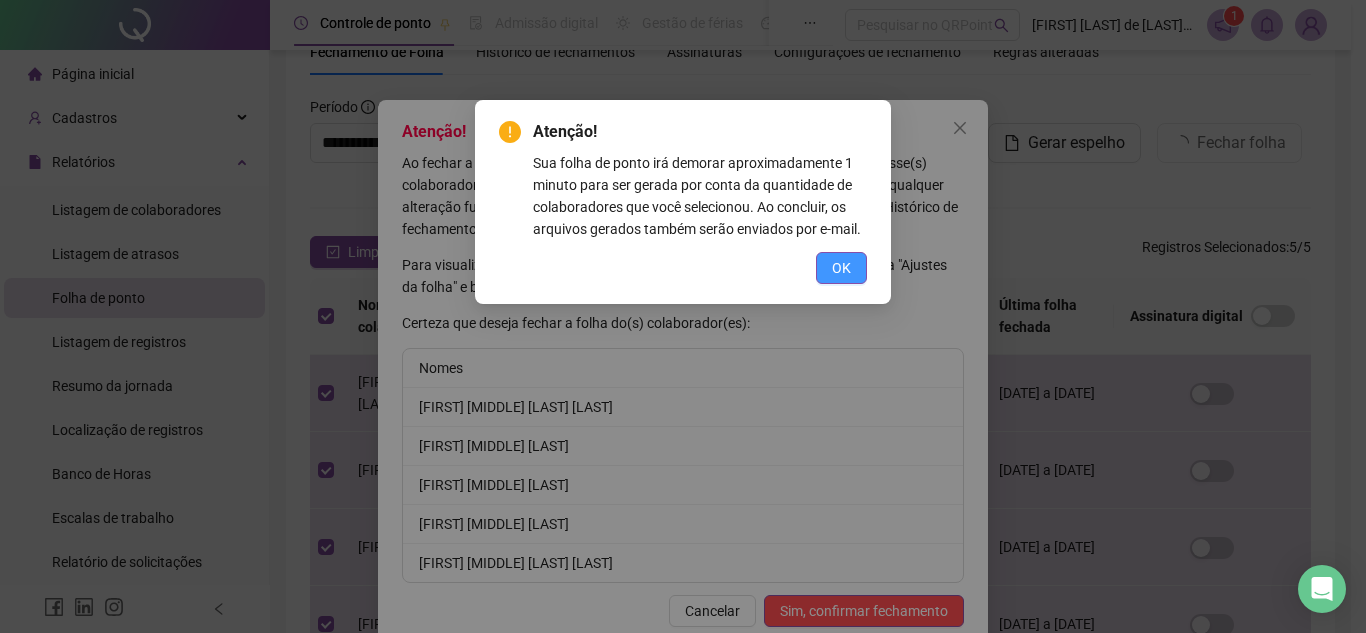 click on "OK" at bounding box center (841, 268) 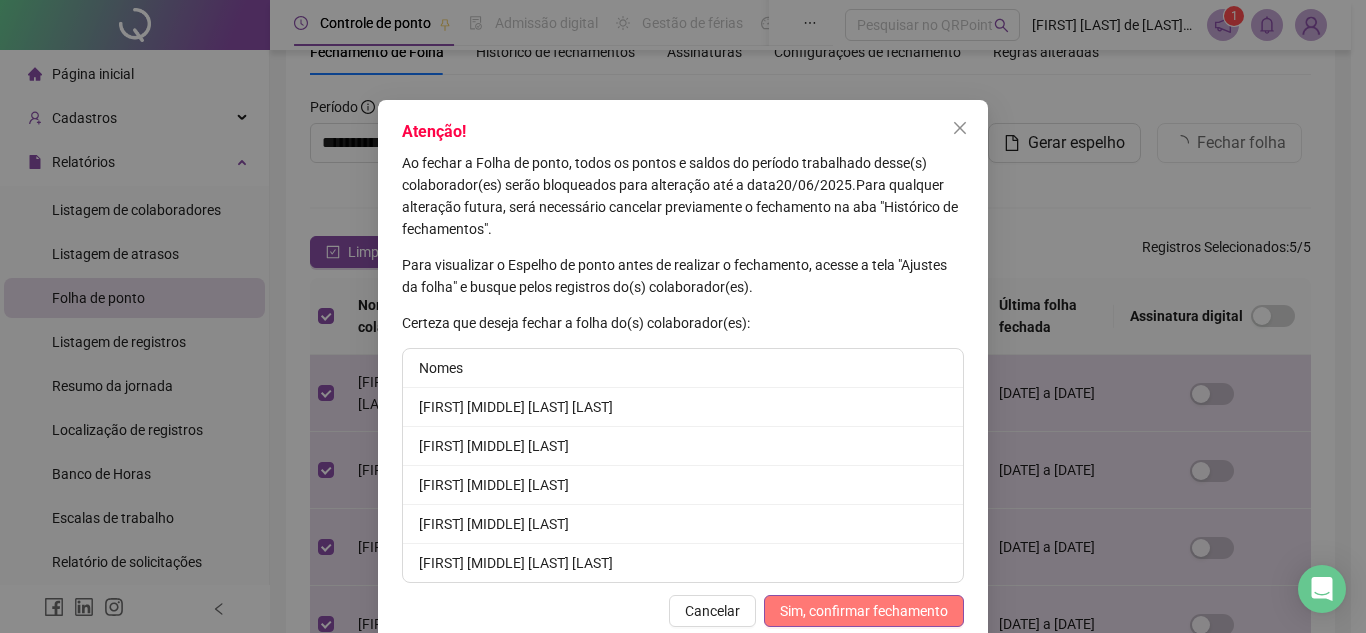 click on "Sim, confirmar fechamento" at bounding box center (864, 611) 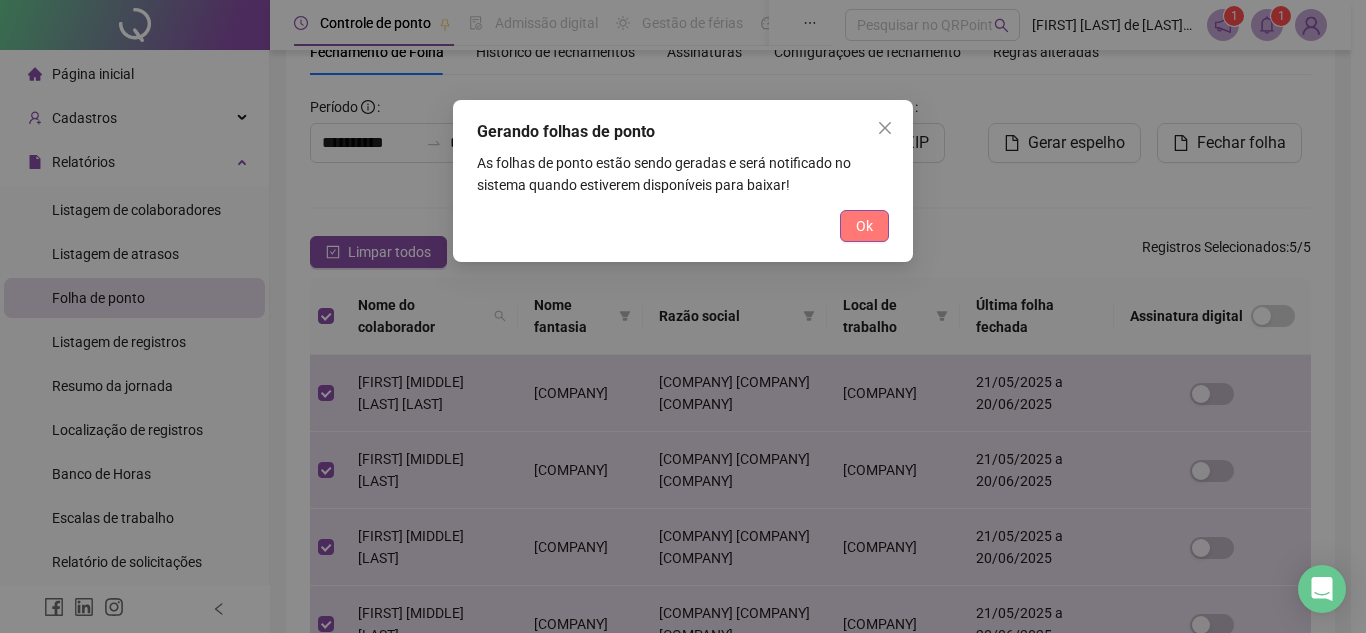 click on "Ok" at bounding box center (864, 226) 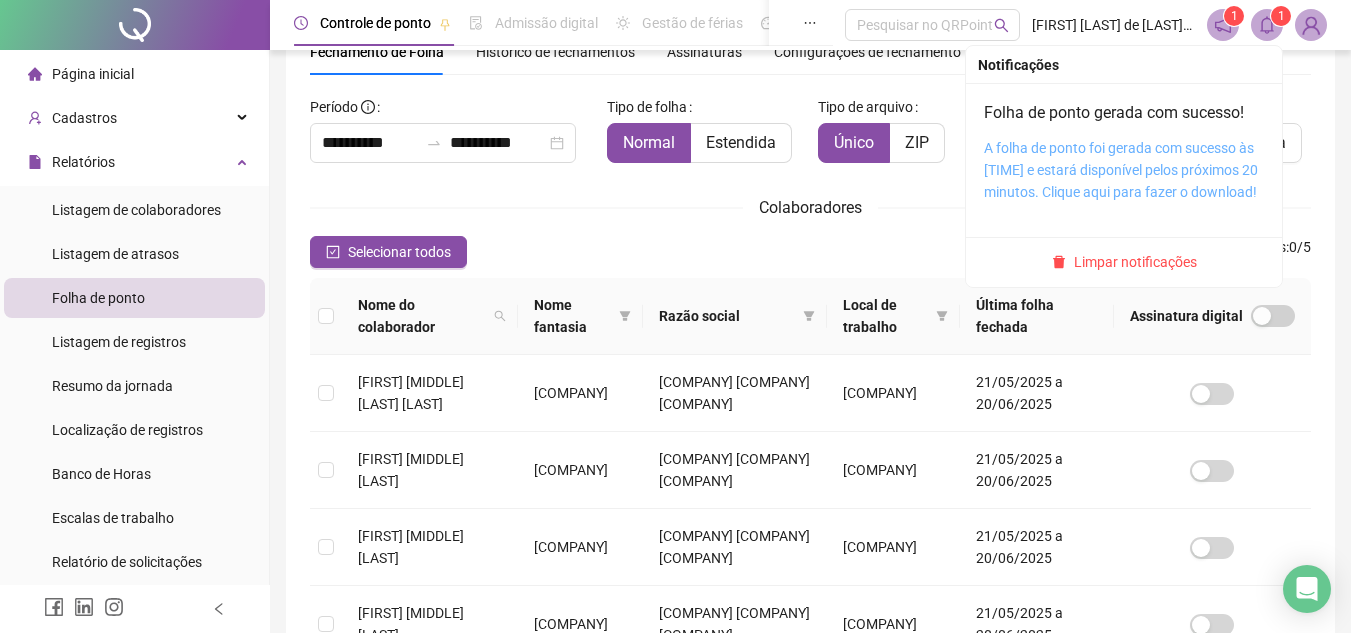 click on "A folha de ponto foi gerada com sucesso às [TIME] e estará disponível pelos próximos 20 minutos.
Clique aqui para fazer o download!" at bounding box center (1121, 170) 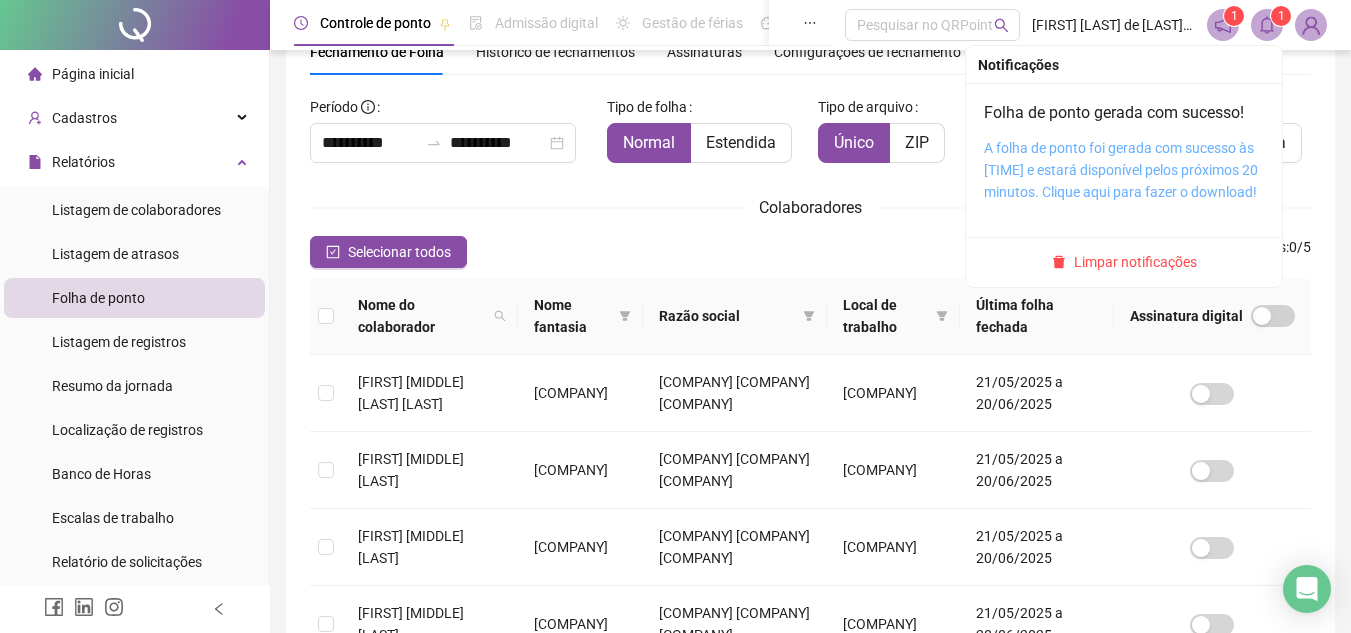click on "A folha de ponto foi gerada com sucesso às [TIME] e estará disponível pelos próximos 20 minutos.
Clique aqui para fazer o download!" at bounding box center (1121, 170) 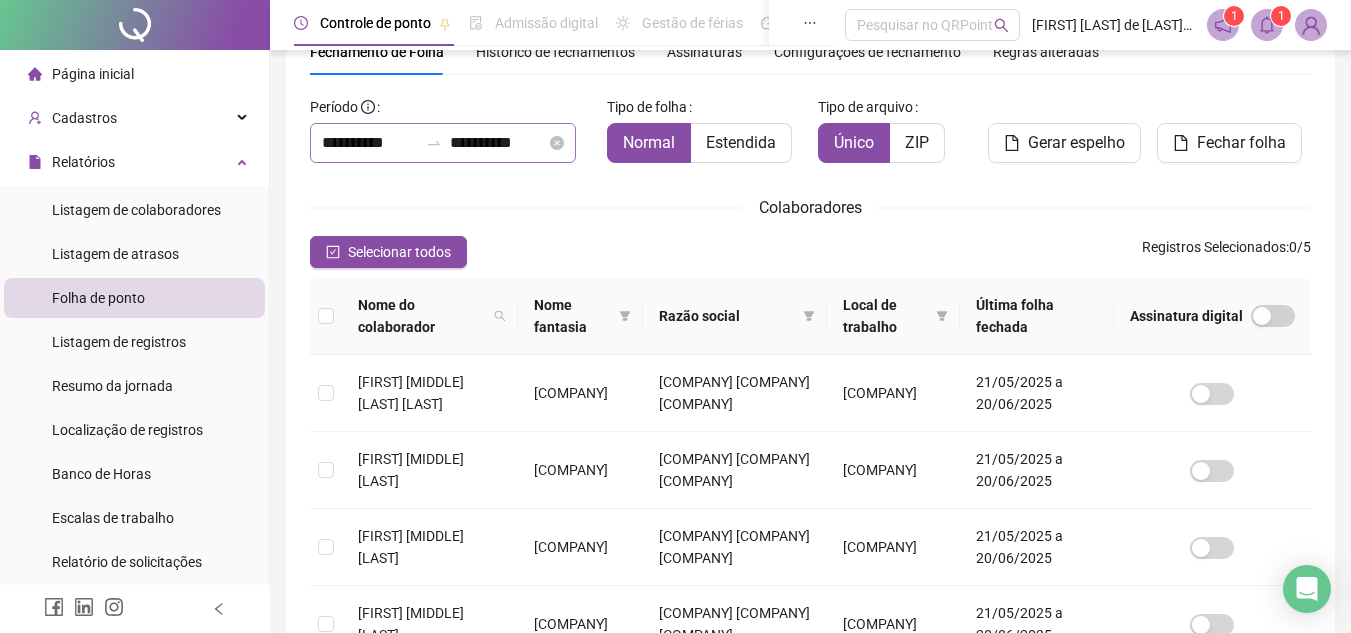 click on "**********" at bounding box center (443, 143) 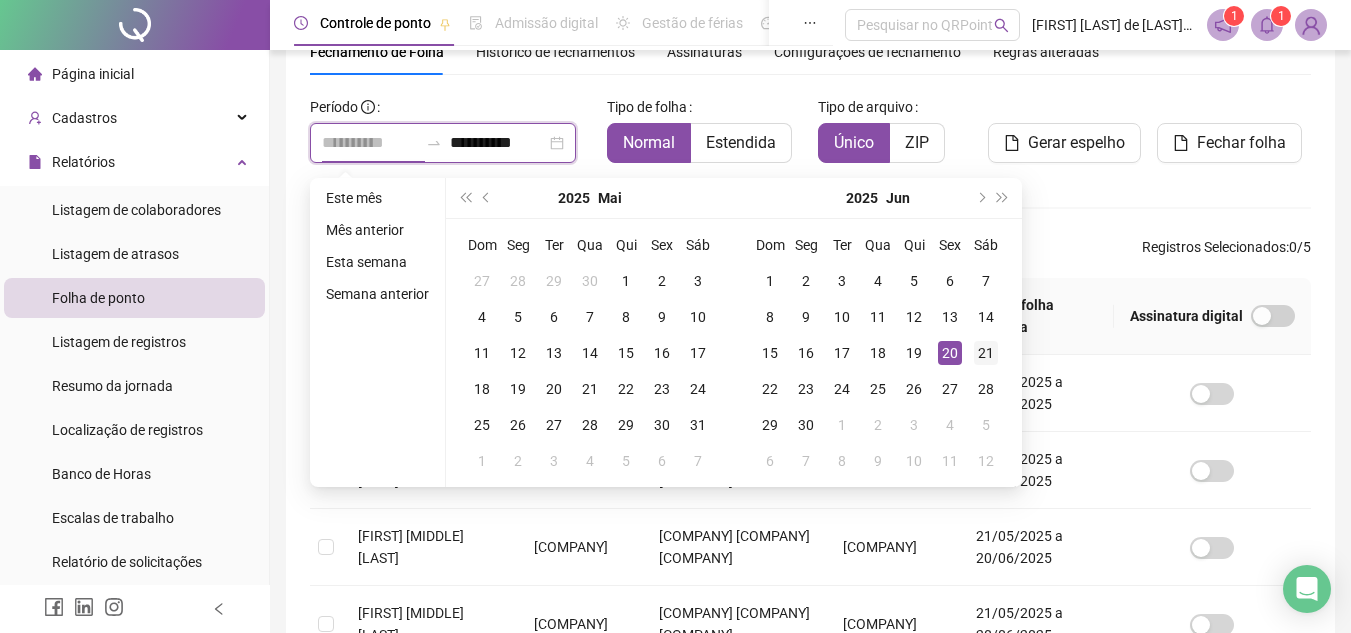 type on "**********" 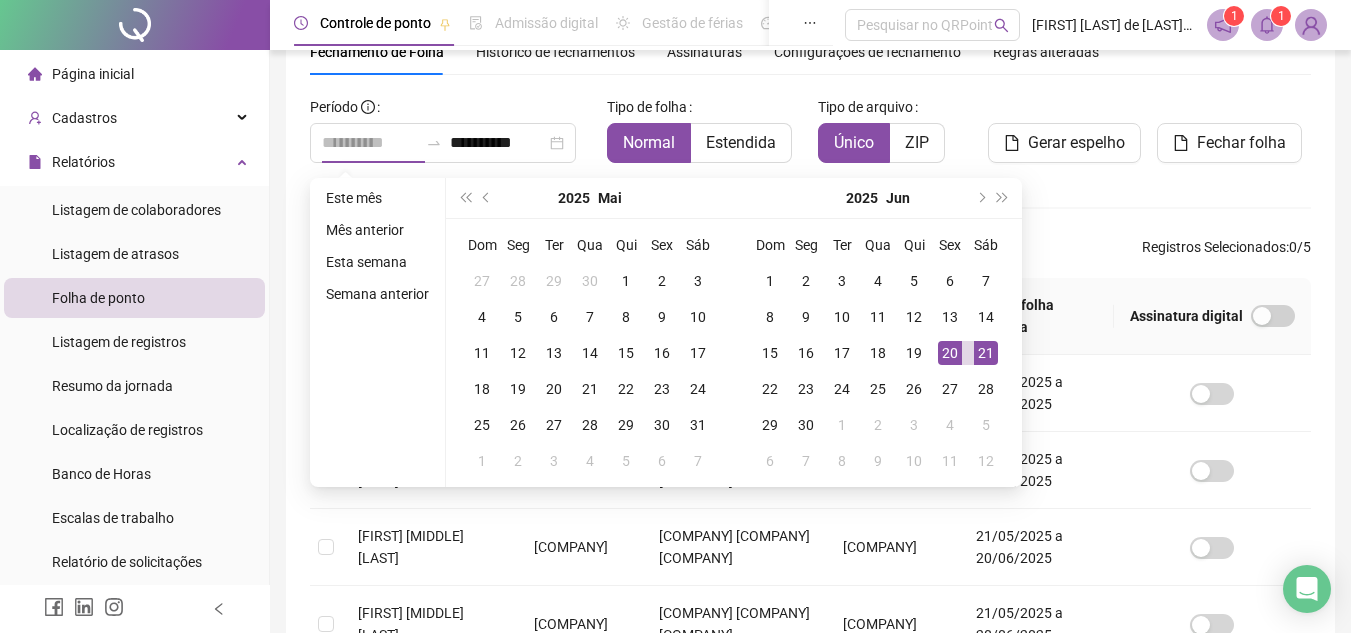 drag, startPoint x: 988, startPoint y: 348, endPoint x: 982, endPoint y: 325, distance: 23.769728 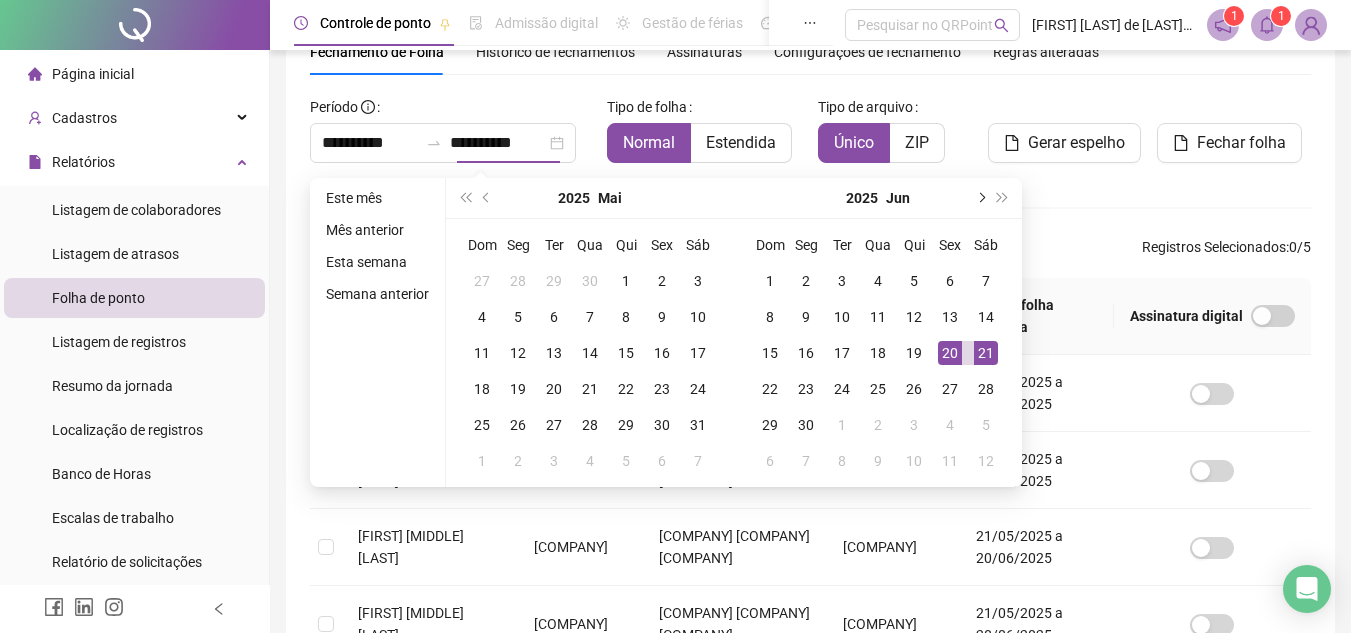 click at bounding box center [980, 198] 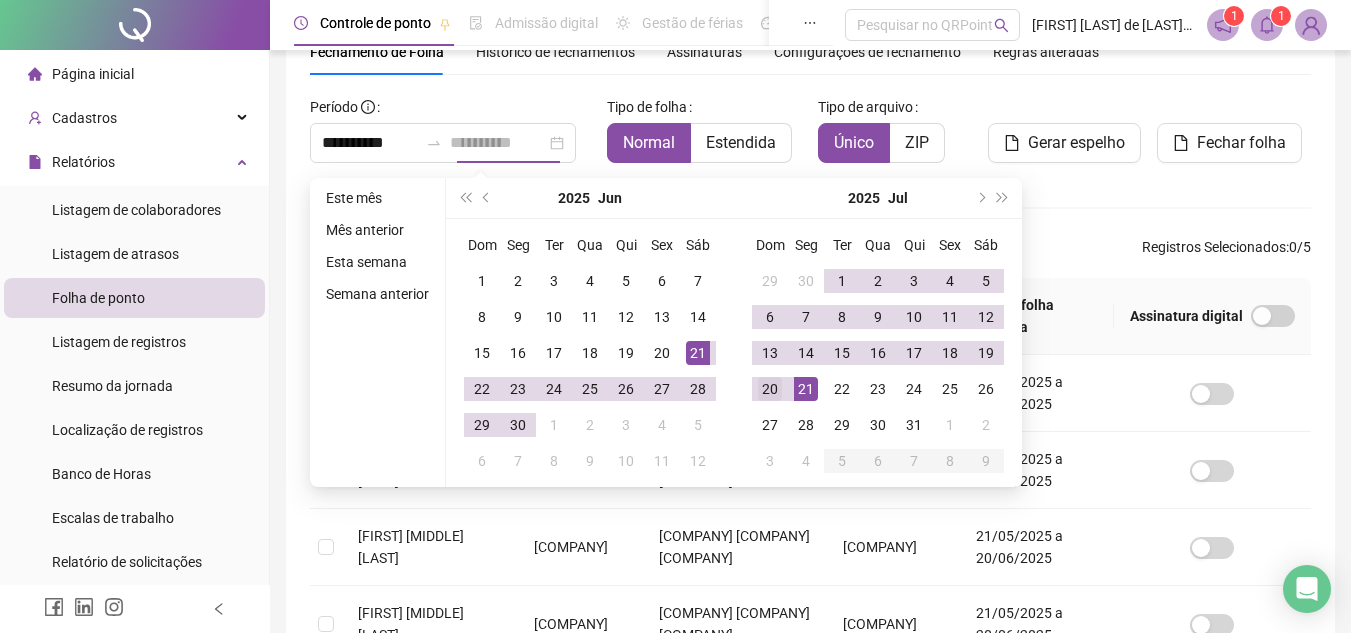 type on "**********" 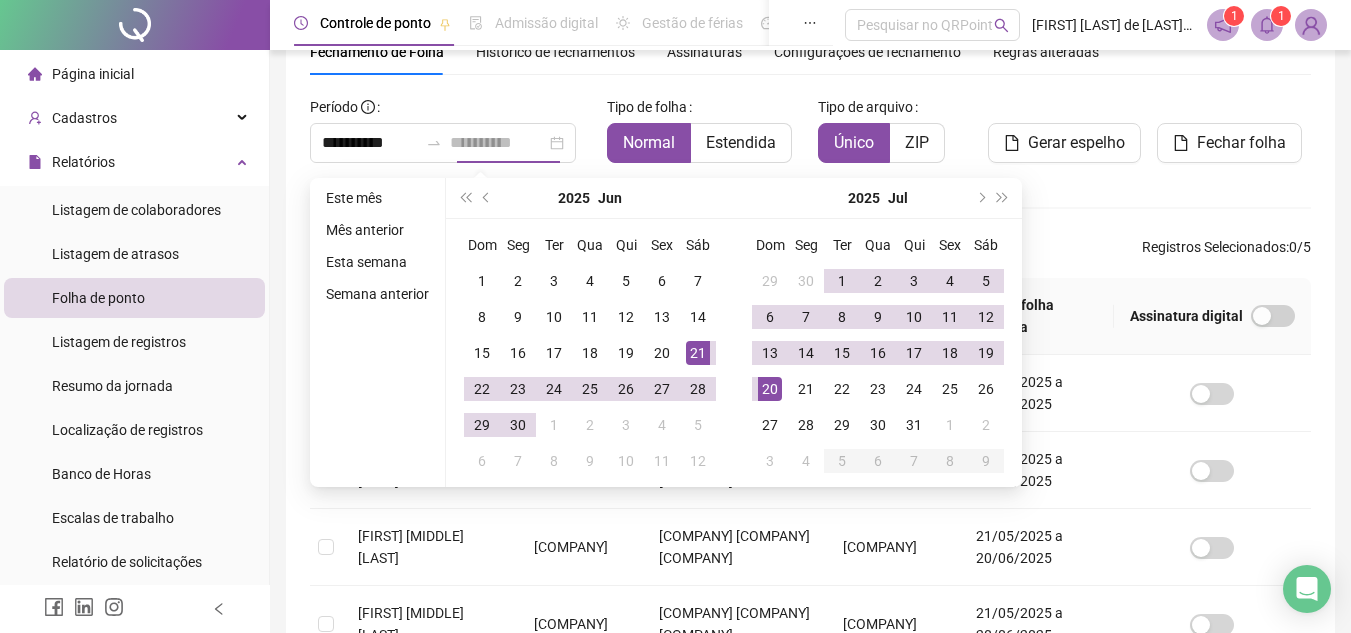 click on "20" at bounding box center [770, 389] 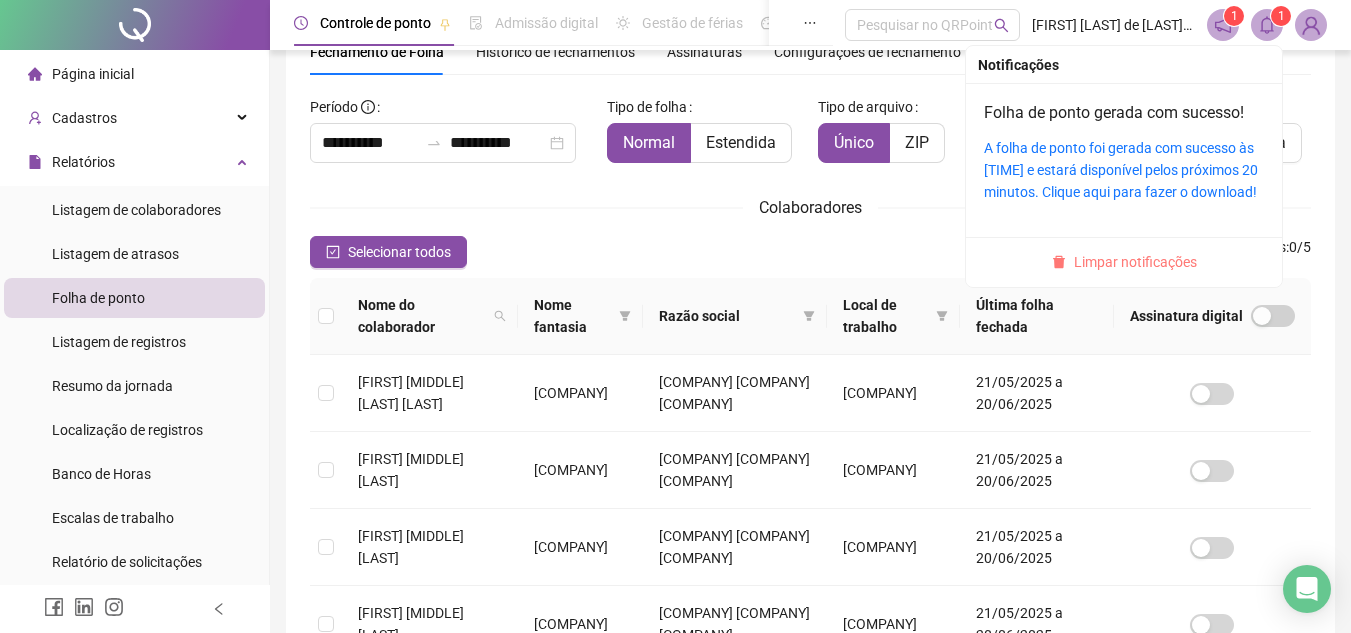 click on "Limpar notificações" at bounding box center (1135, 262) 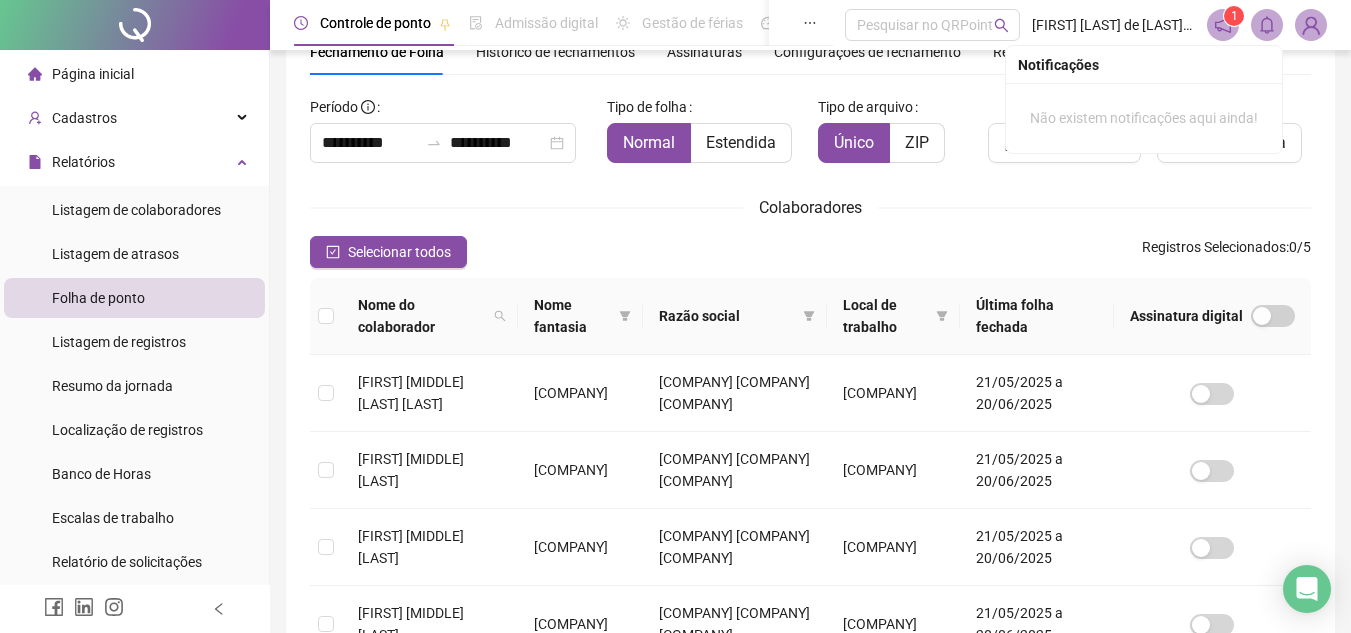 click on "**********" at bounding box center [810, 447] 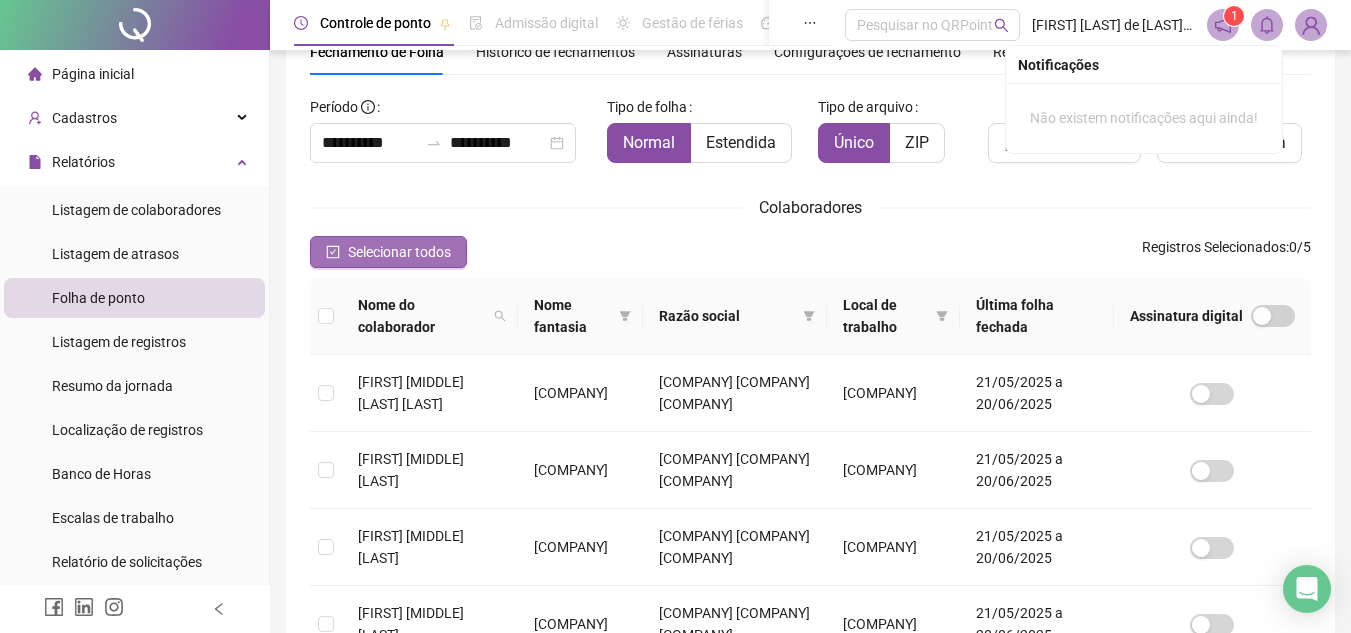 click on "Selecionar todos" at bounding box center [399, 252] 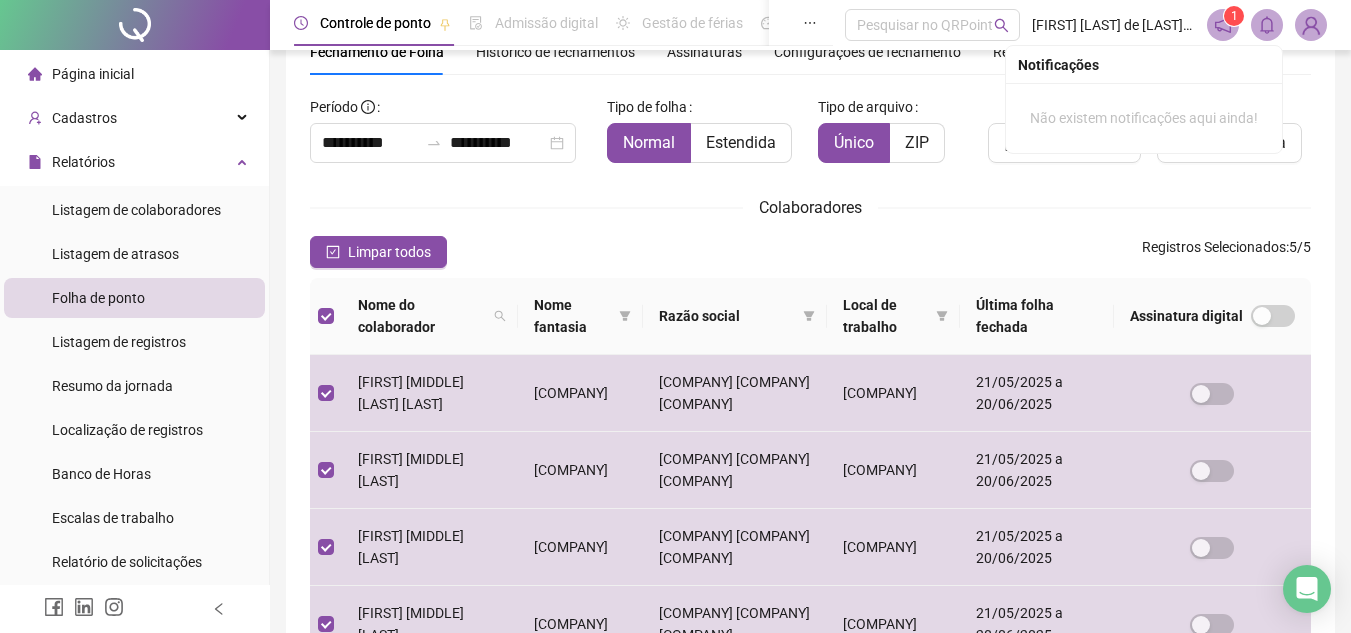 click on "**********" at bounding box center (810, 447) 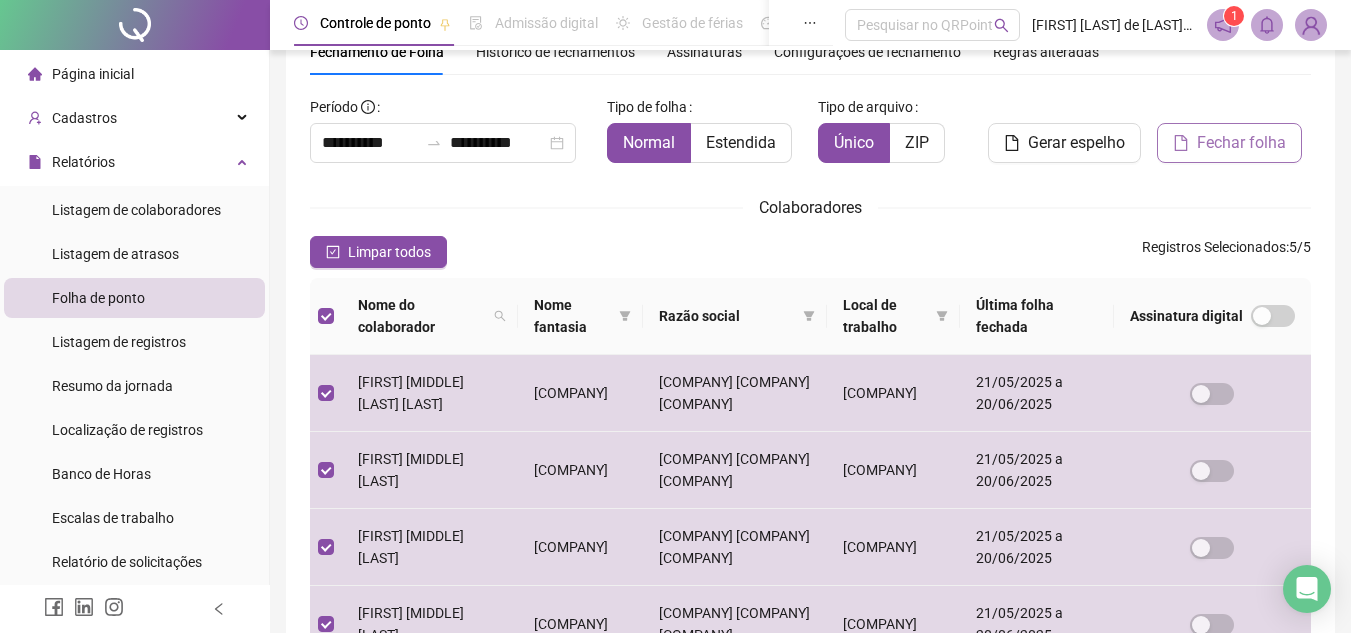 click on "Fechar folha" at bounding box center [1241, 143] 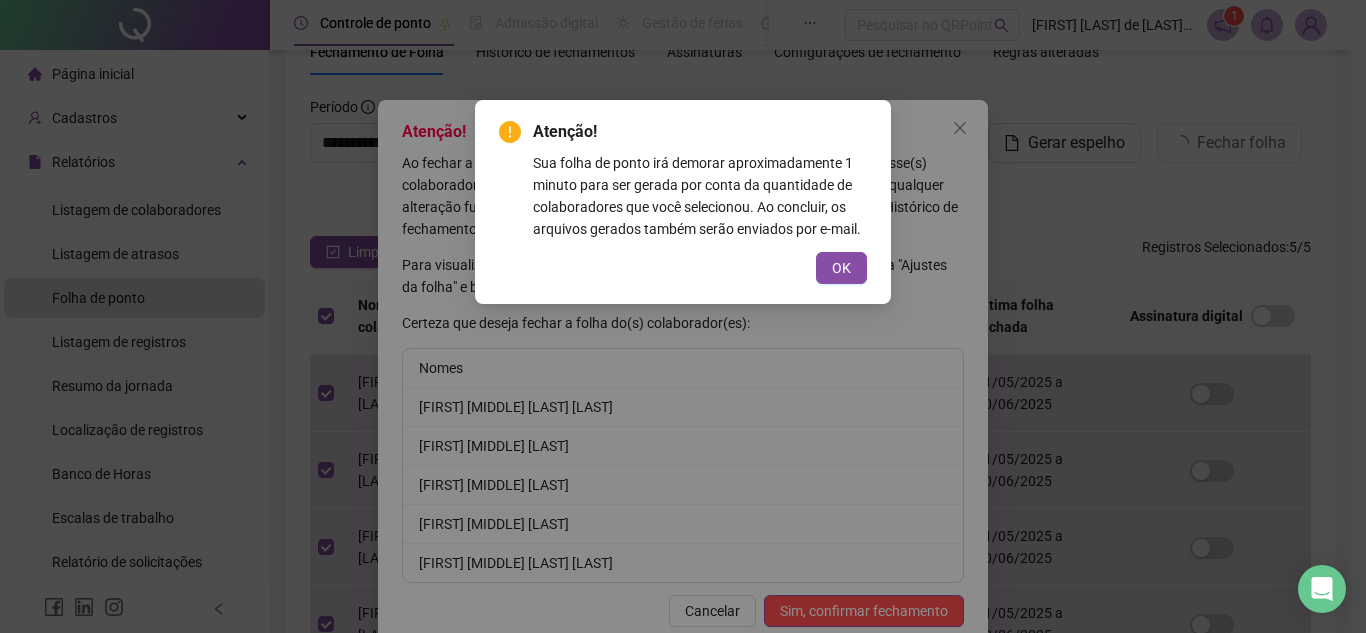 click on "OK" at bounding box center [841, 268] 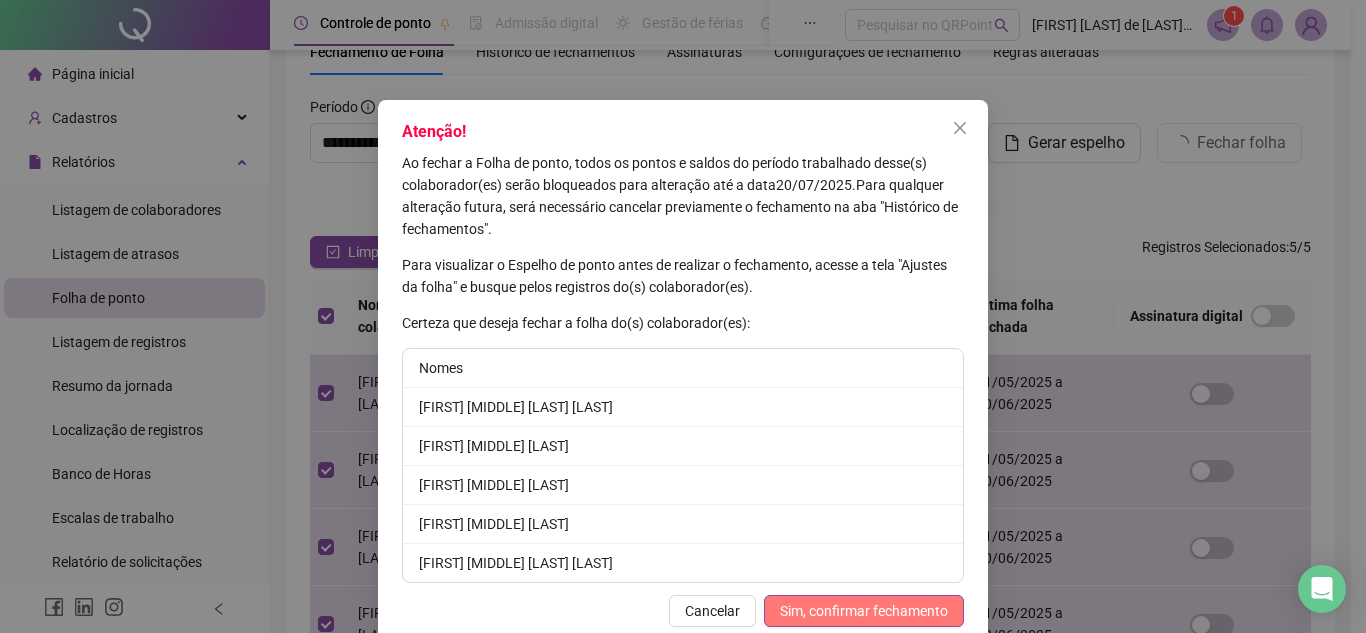 click on "Sim, confirmar fechamento" at bounding box center [864, 611] 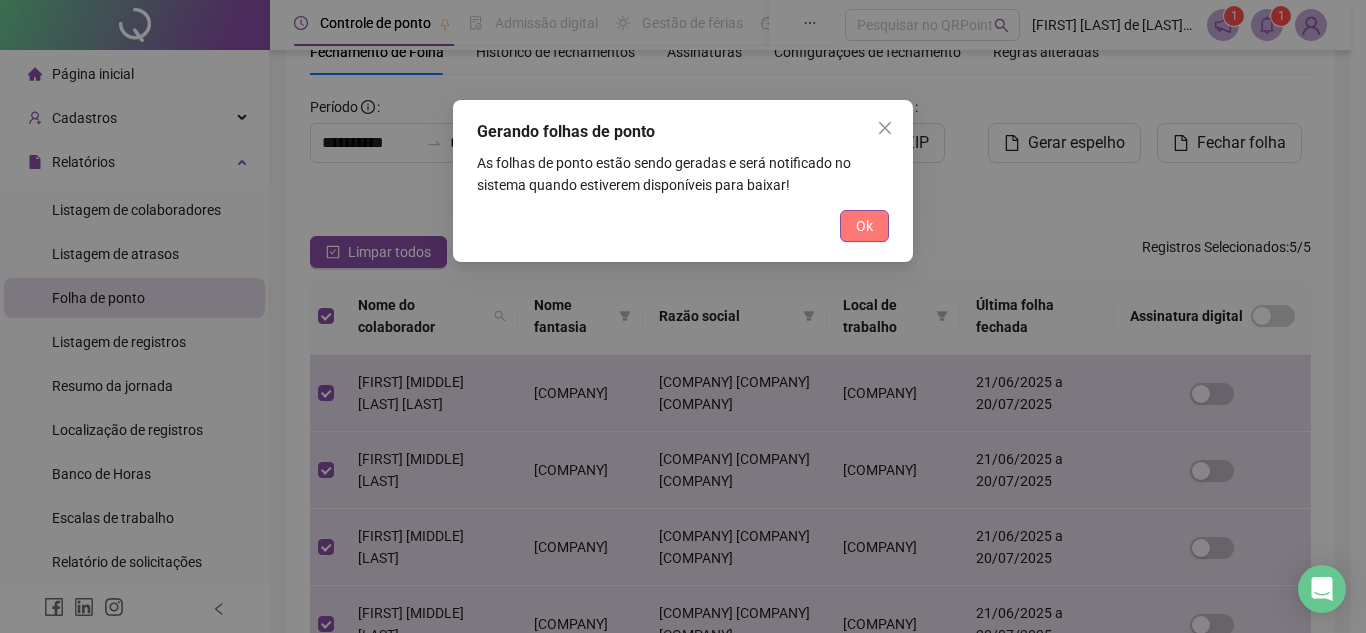 click on "Ok" at bounding box center (864, 226) 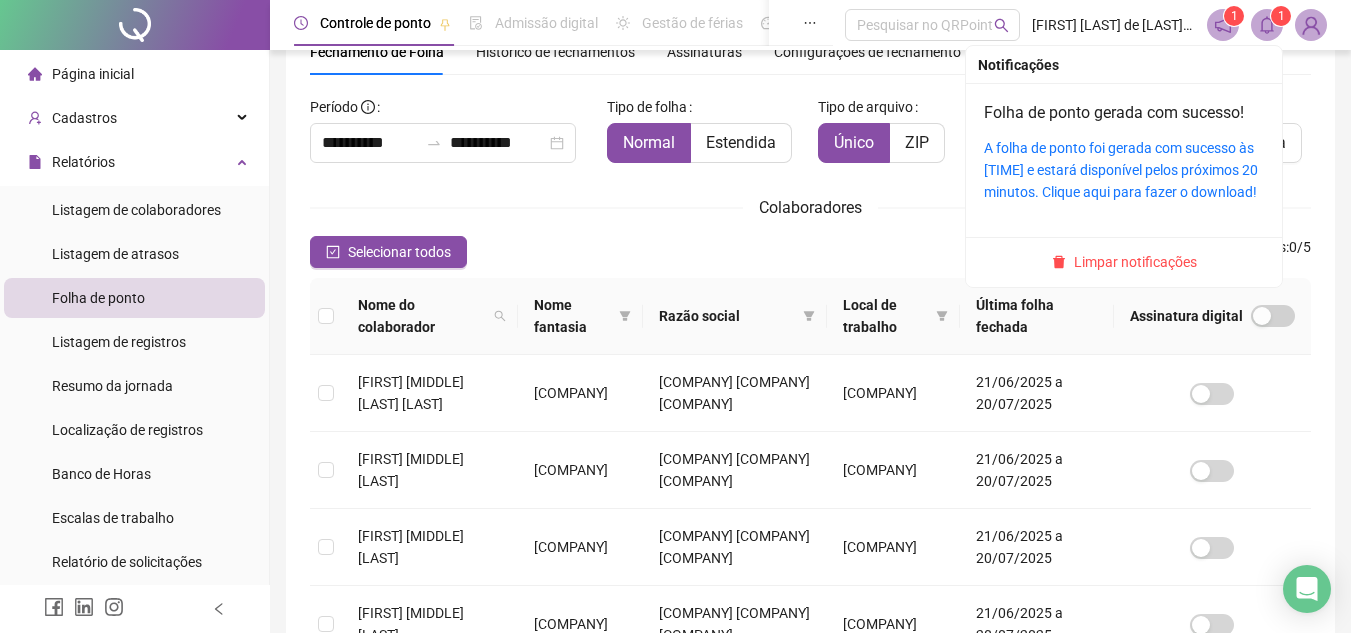click 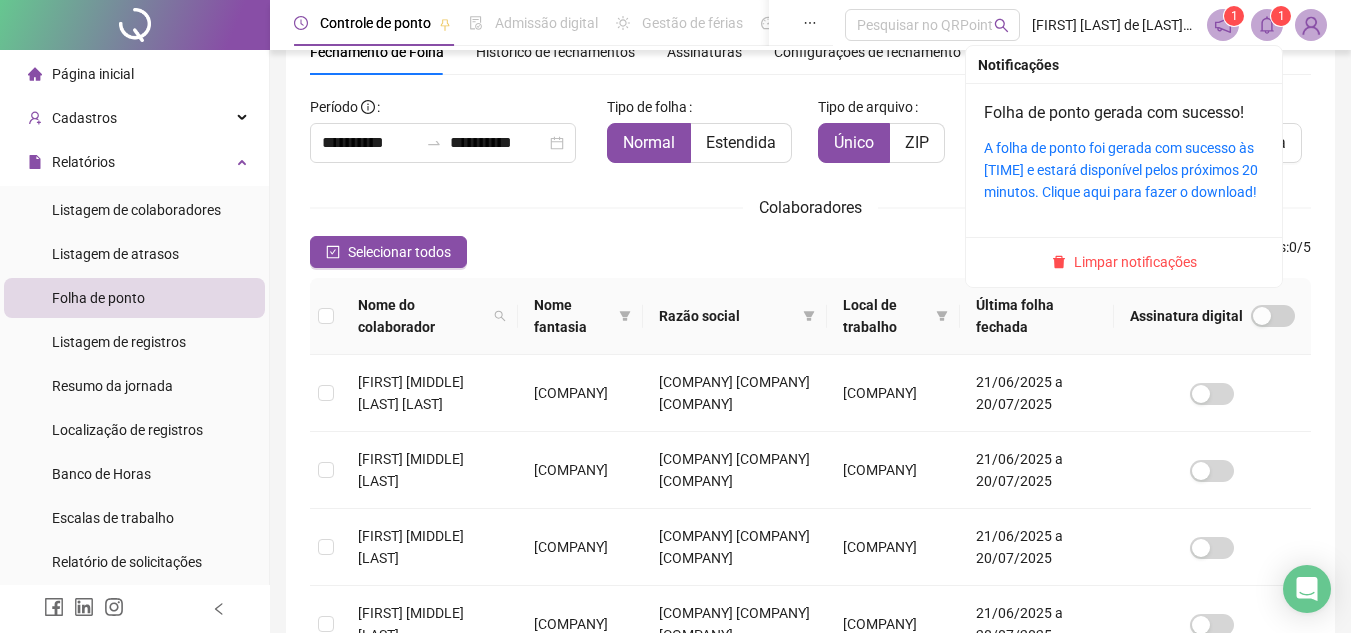 click on "Folha de ponto gerada com sucesso! A folha de ponto foi gerada com sucesso às [TIME] e estará disponível pelos próximos 20 minutos.
Clique aqui para fazer o download!" at bounding box center (1124, 152) 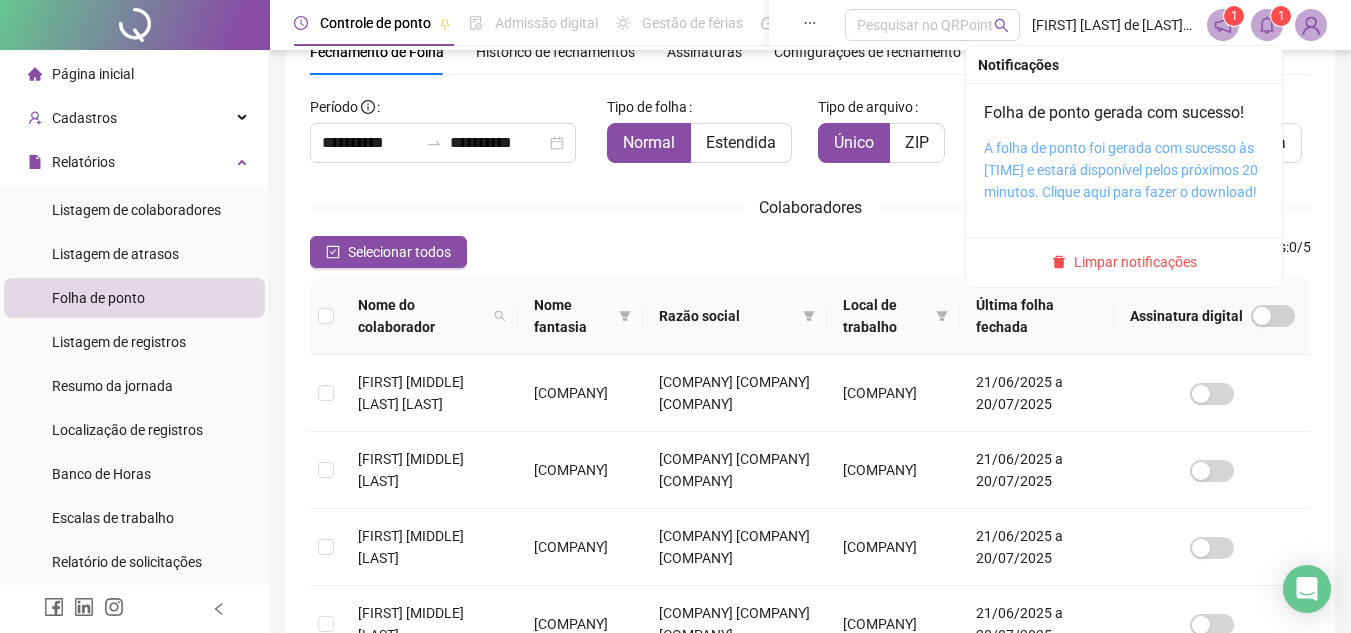 click on "A folha de ponto foi gerada com sucesso às [TIME] e estará disponível pelos próximos 20 minutos.
Clique aqui para fazer o download!" at bounding box center [1121, 170] 